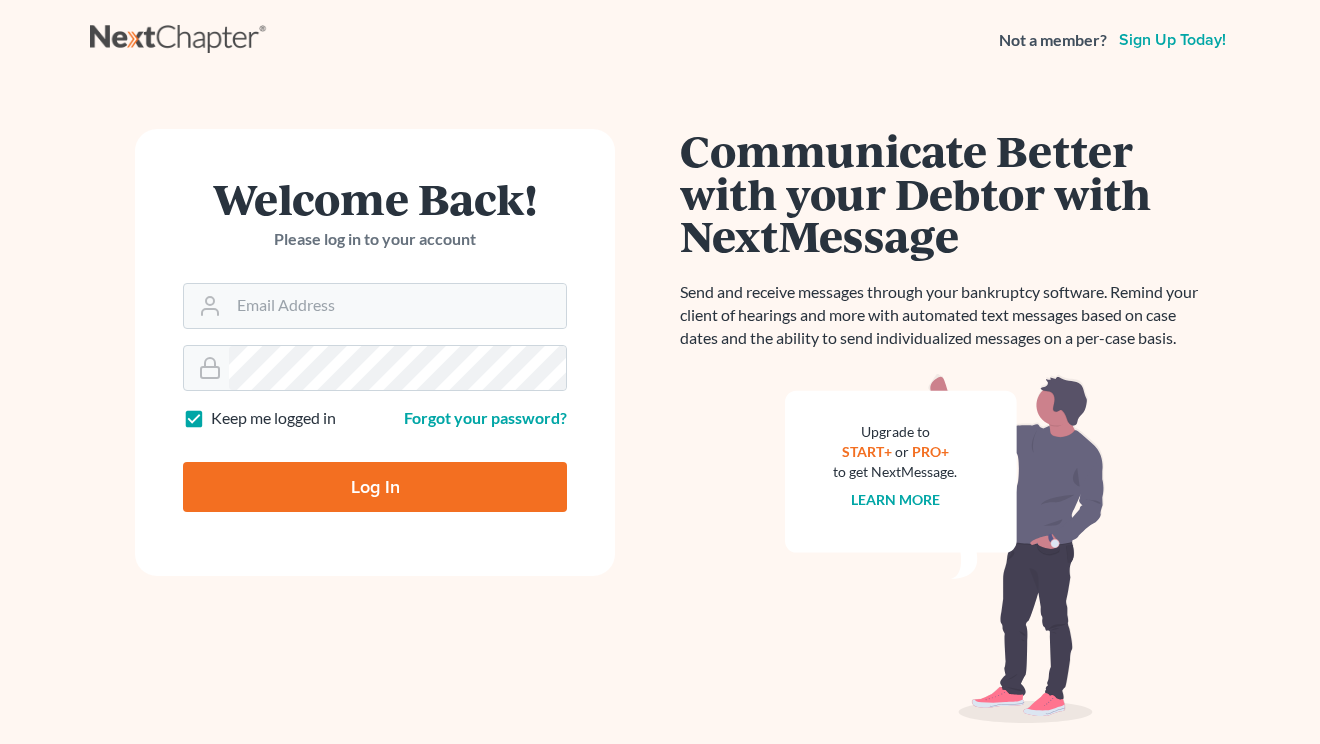 scroll, scrollTop: 0, scrollLeft: 0, axis: both 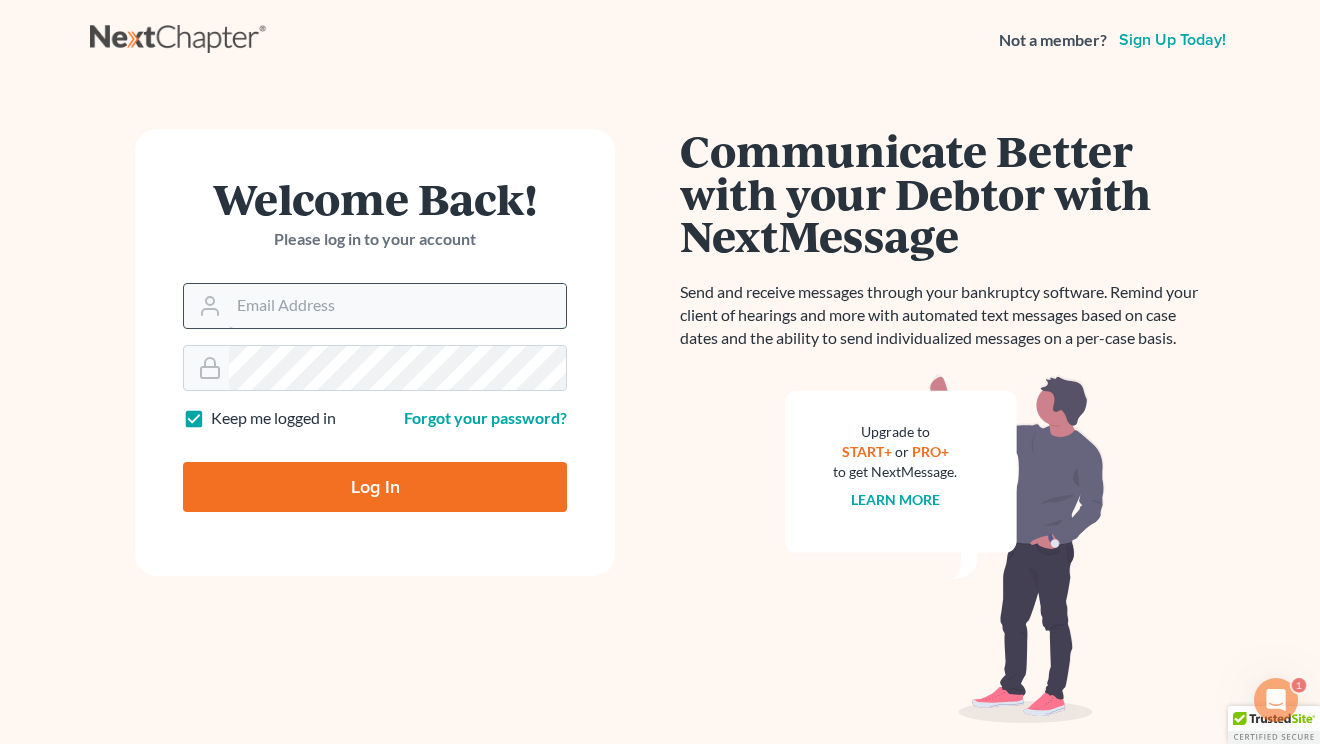 click on "Email Address" at bounding box center (397, 306) 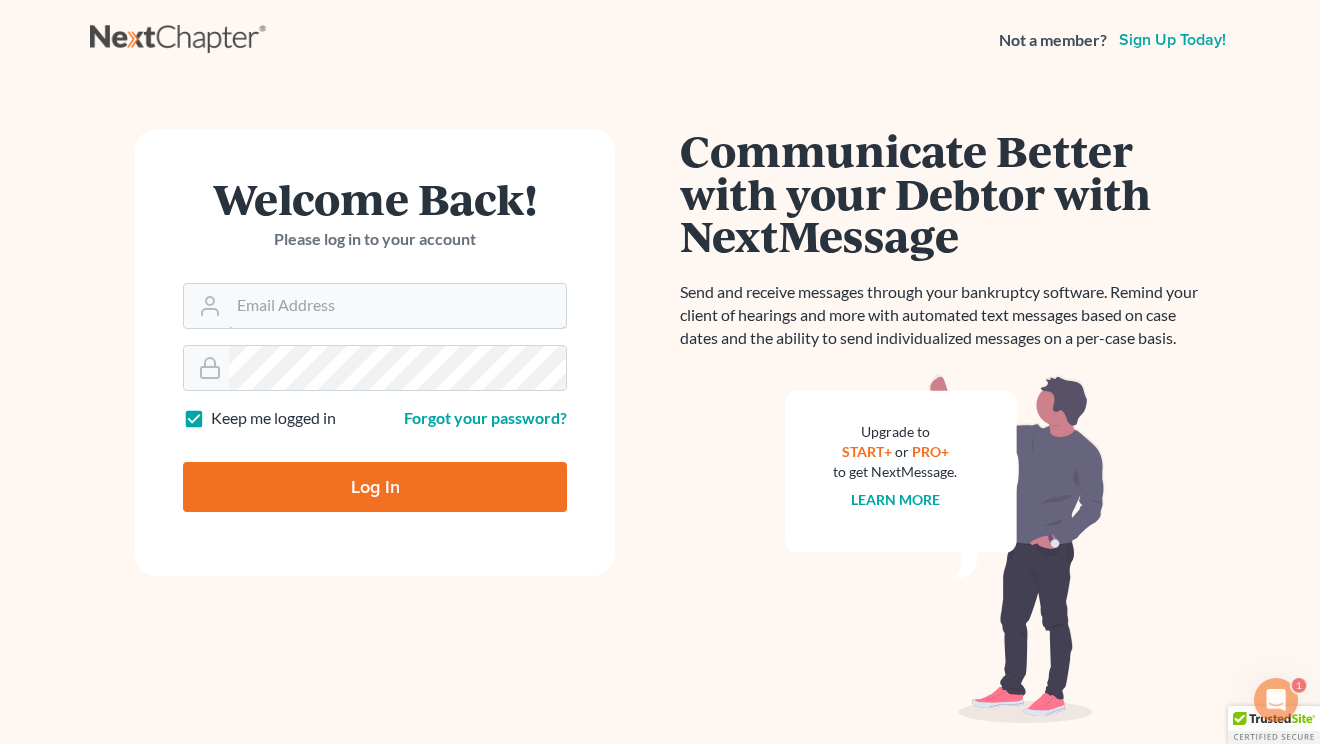 type on "[EMAIL]" 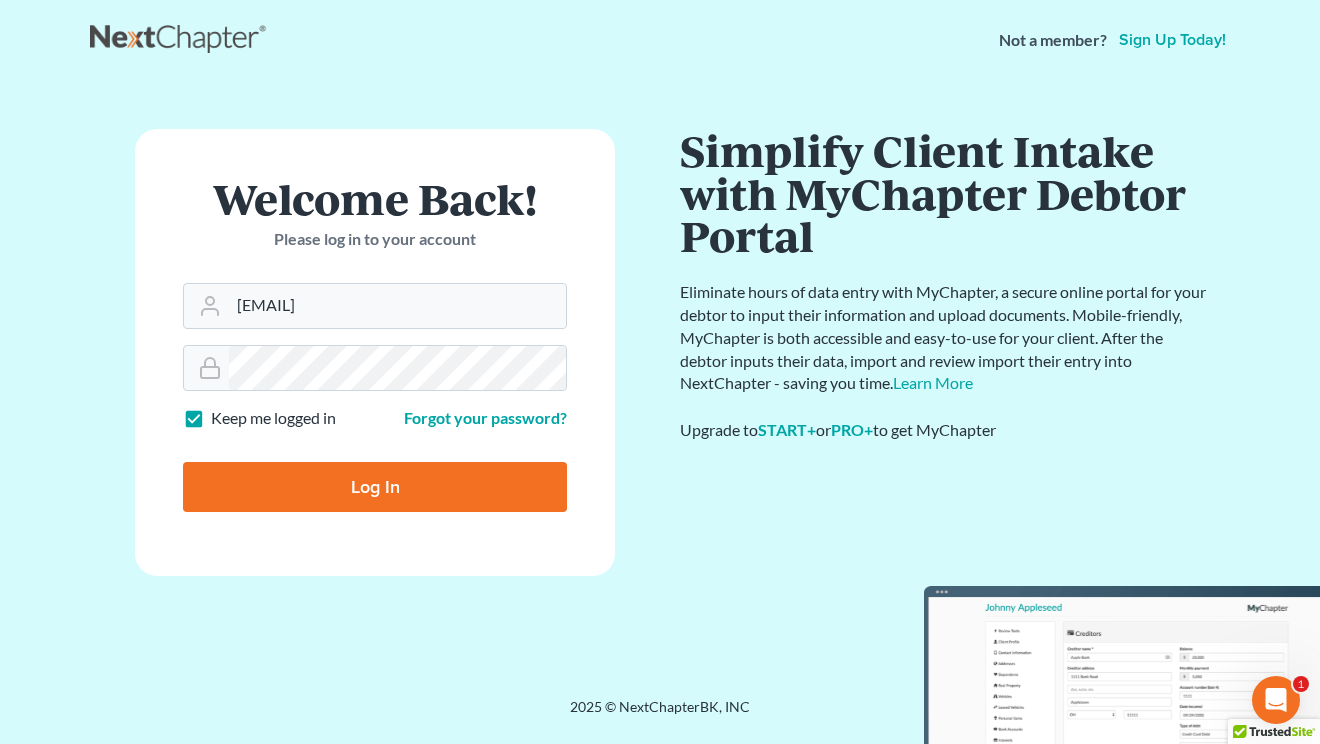 click on "Welcome Back! Please log in to your account Email Address [EMAIL] Password Keep me logged in Forgot your password? Log In" at bounding box center [375, 352] 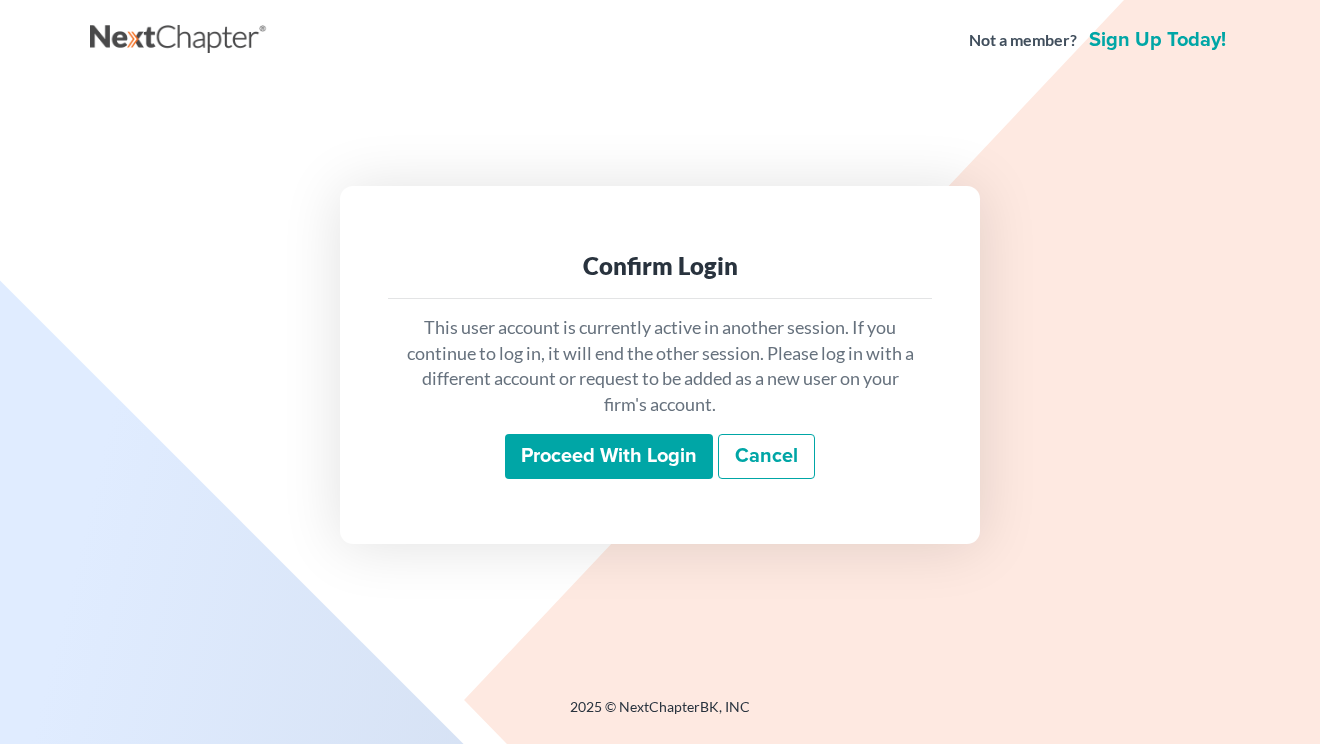 scroll, scrollTop: 0, scrollLeft: 0, axis: both 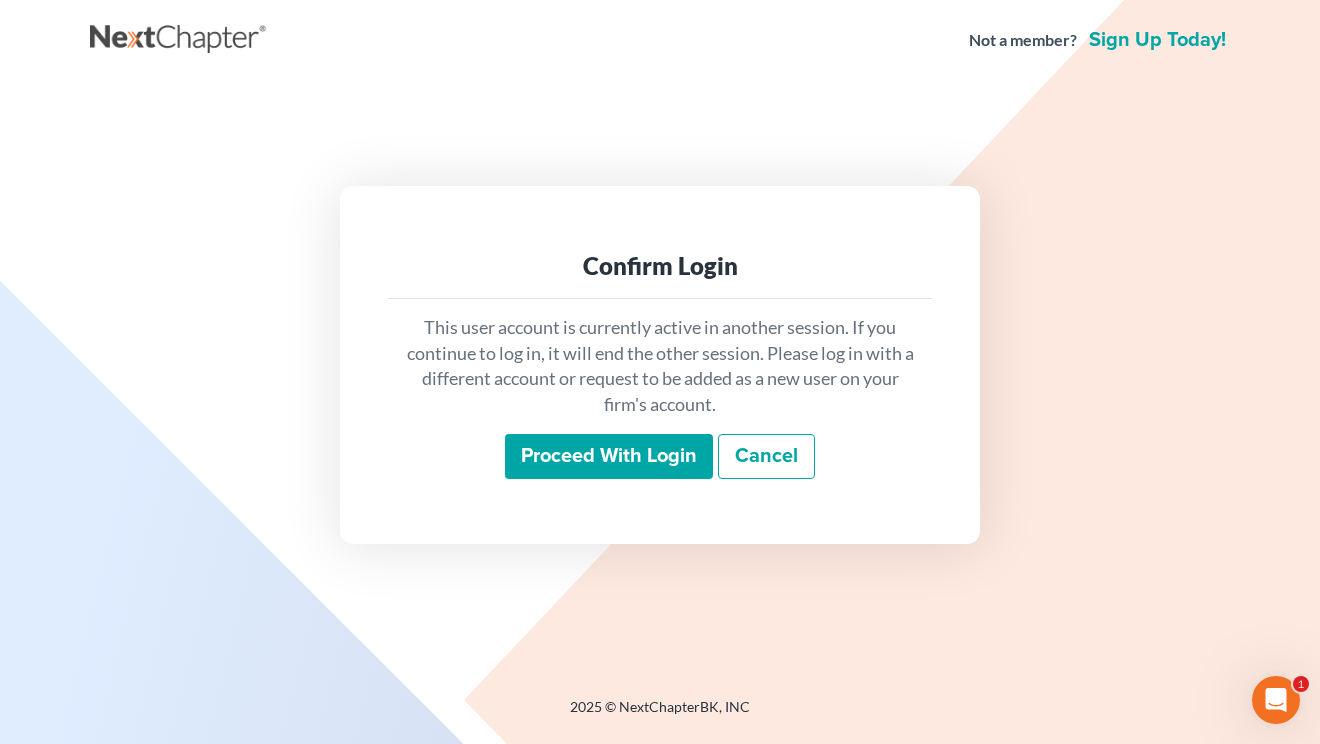 click on "Proceed with login" at bounding box center [609, 457] 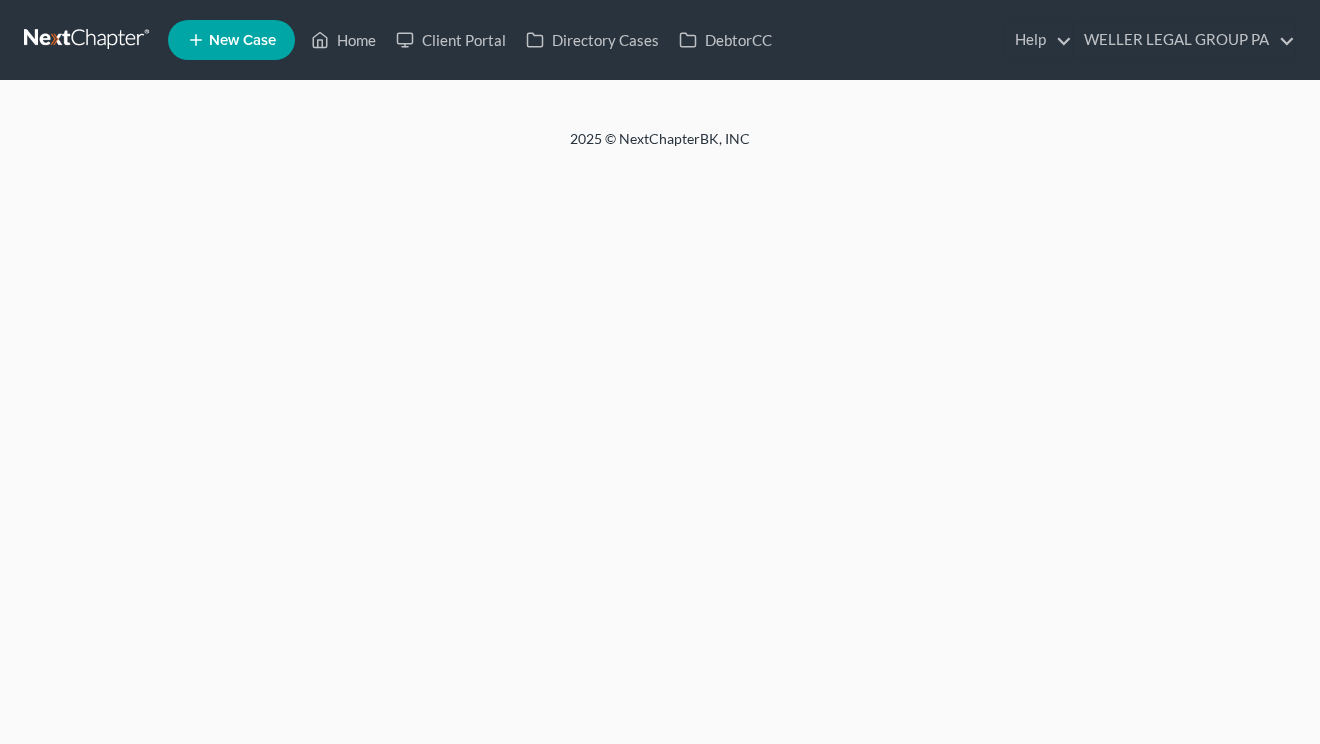 scroll, scrollTop: 0, scrollLeft: 0, axis: both 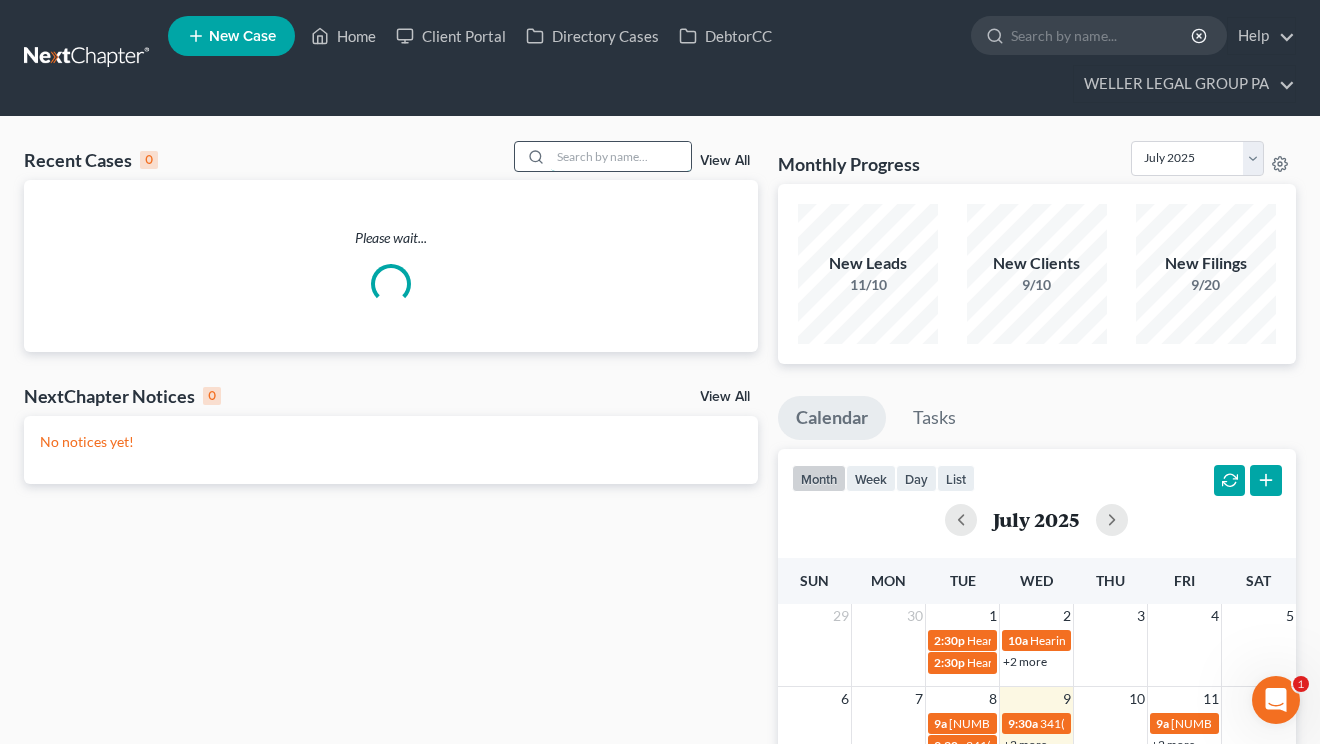 click at bounding box center (621, 156) 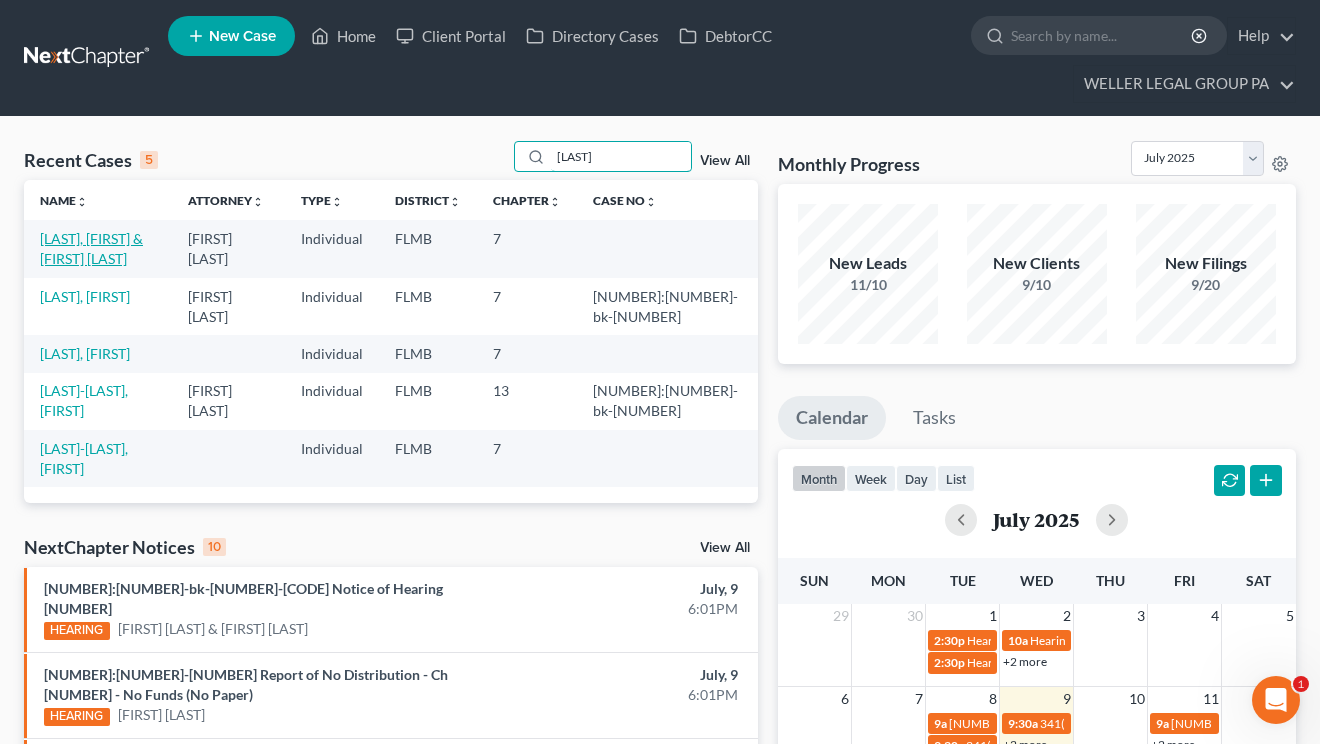 type on "[LAST]" 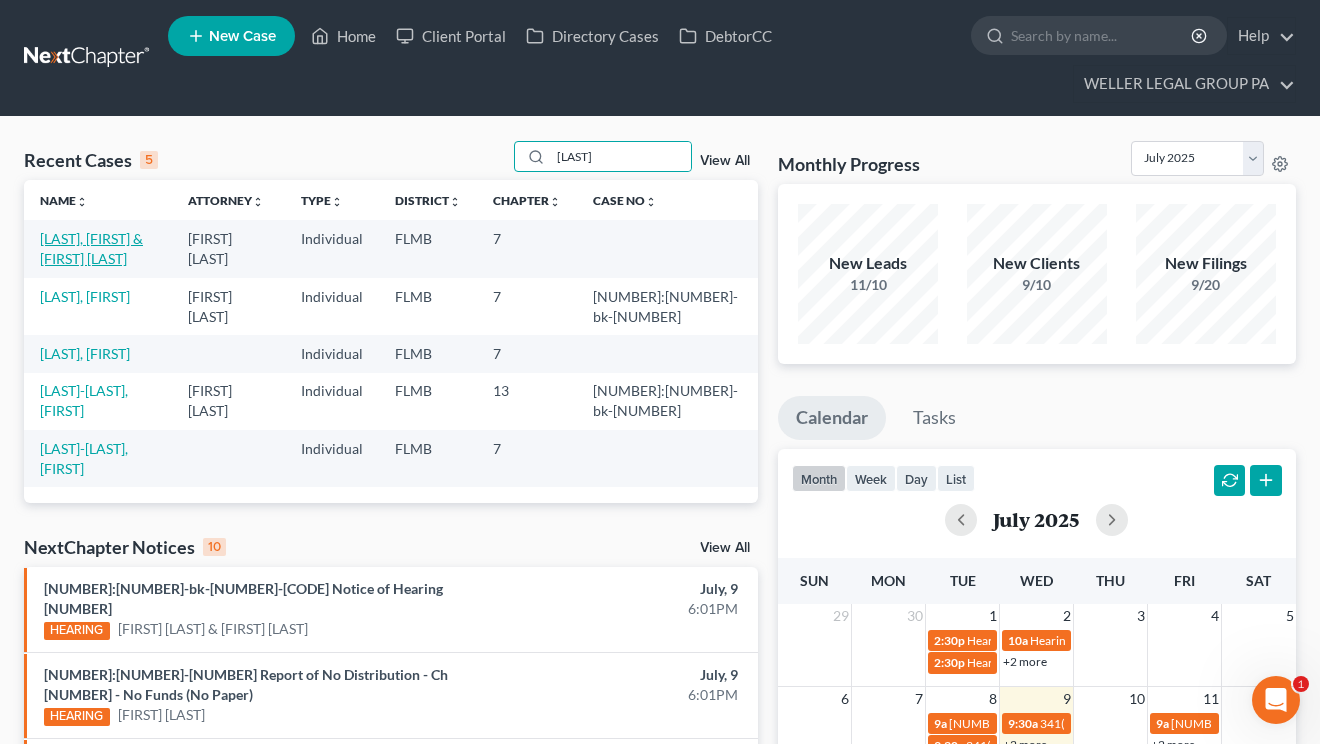 click on "[LAST], [FIRST] & [FIRST] [LAST]" at bounding box center [91, 248] 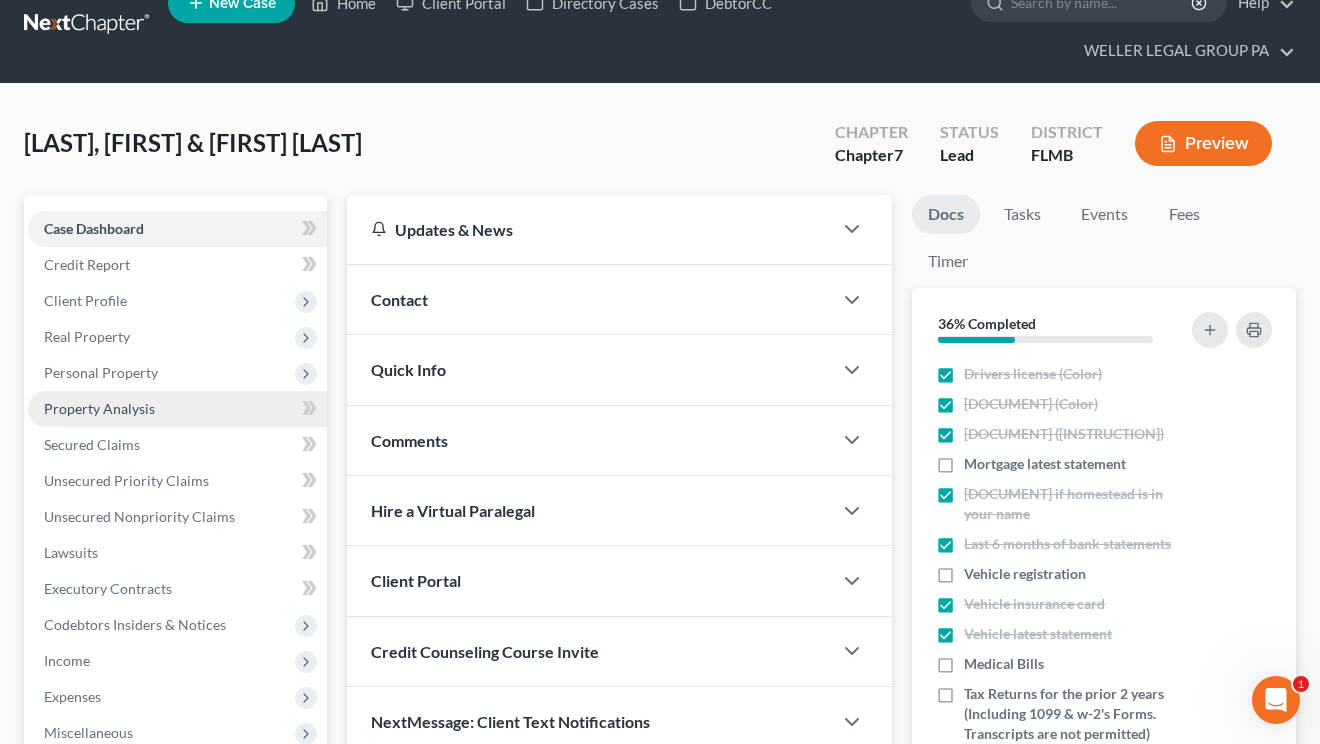 scroll, scrollTop: 41, scrollLeft: 0, axis: vertical 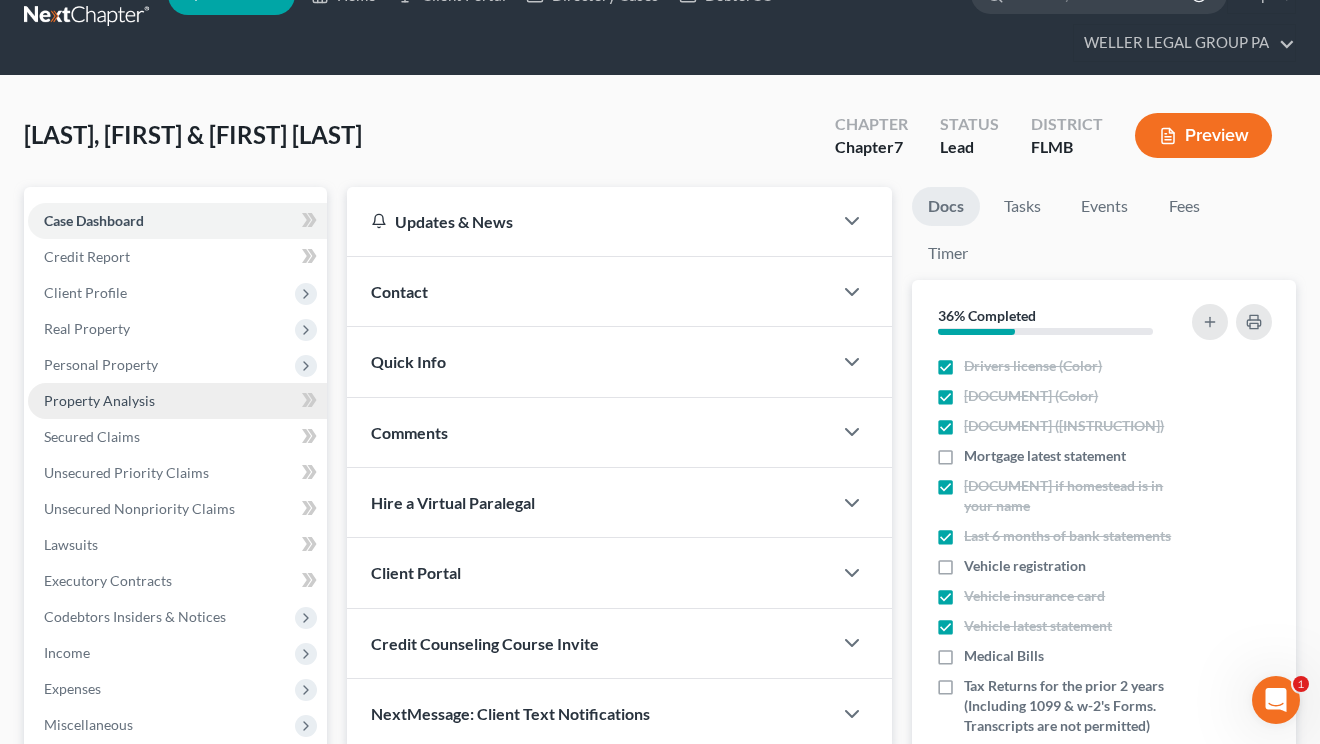 click on "Property Analysis" at bounding box center [99, 400] 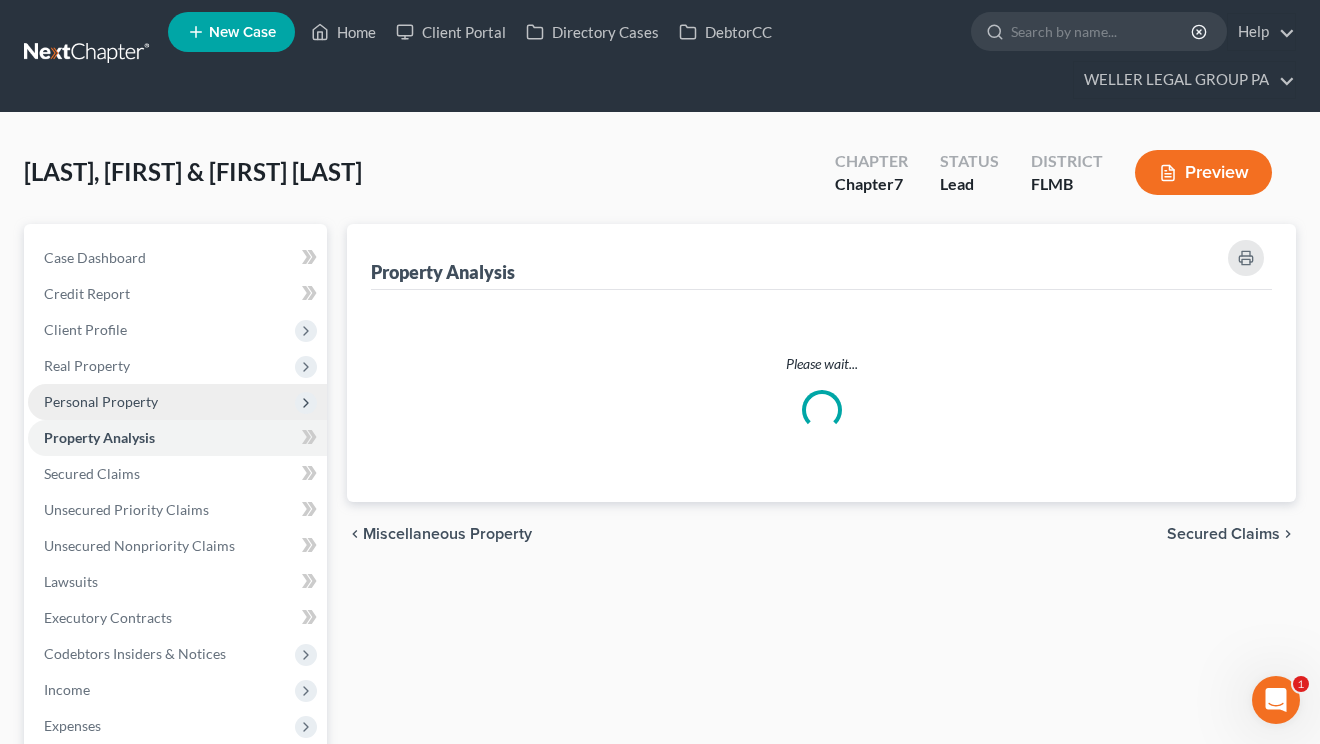 scroll, scrollTop: 0, scrollLeft: 0, axis: both 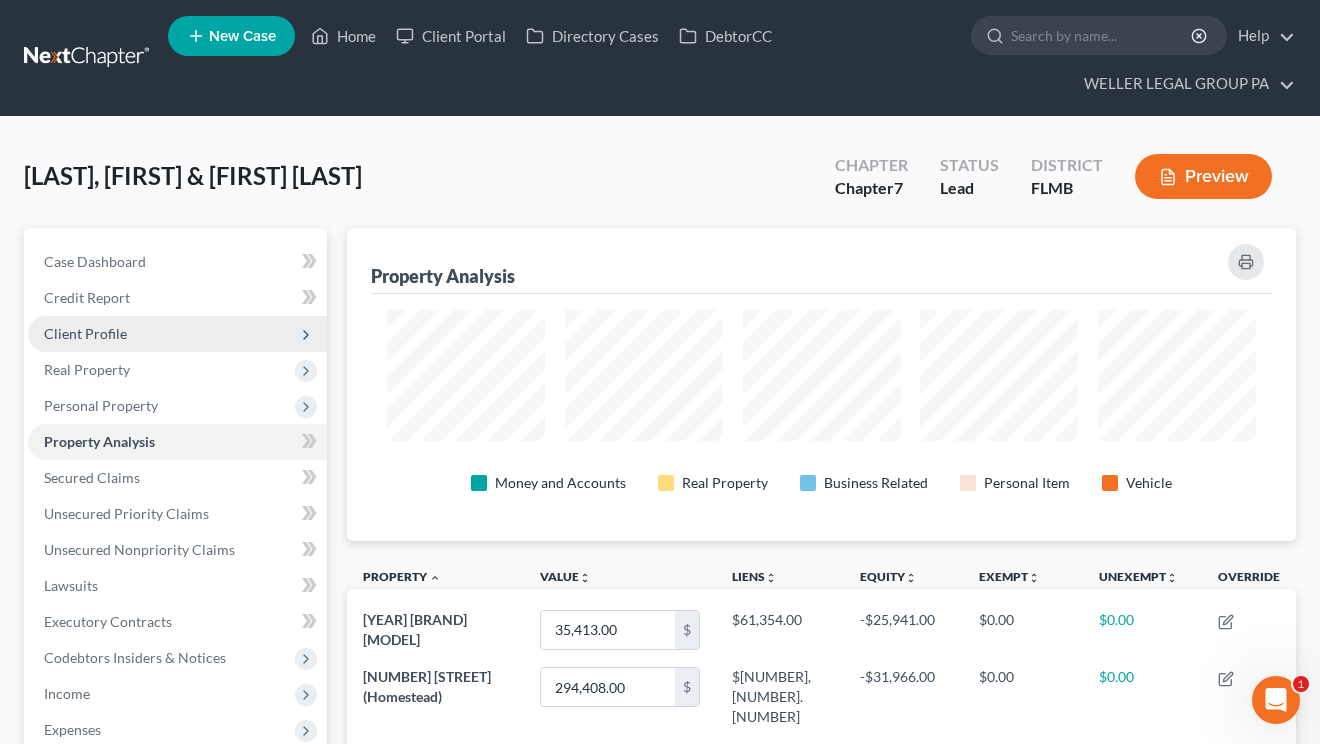 click on "Client Profile" at bounding box center (0, 0) 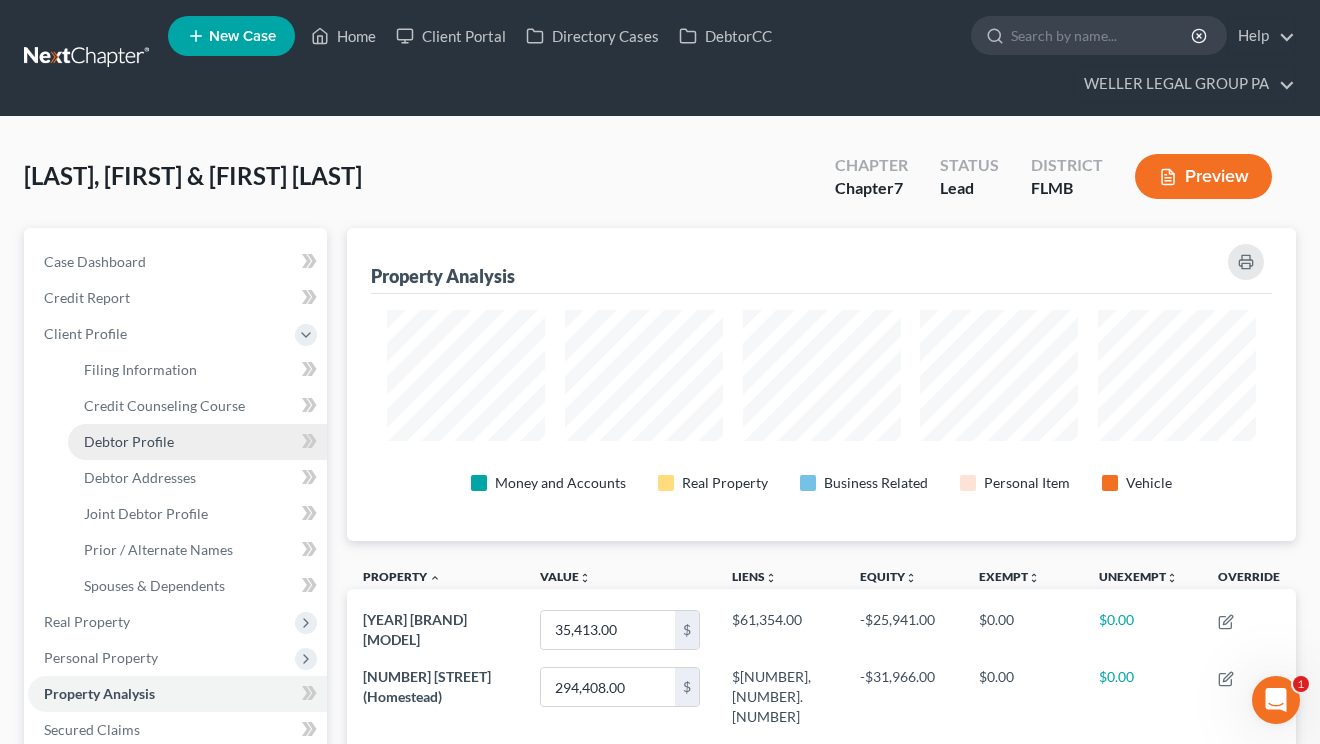 click on "Debtor Profile" at bounding box center (129, 441) 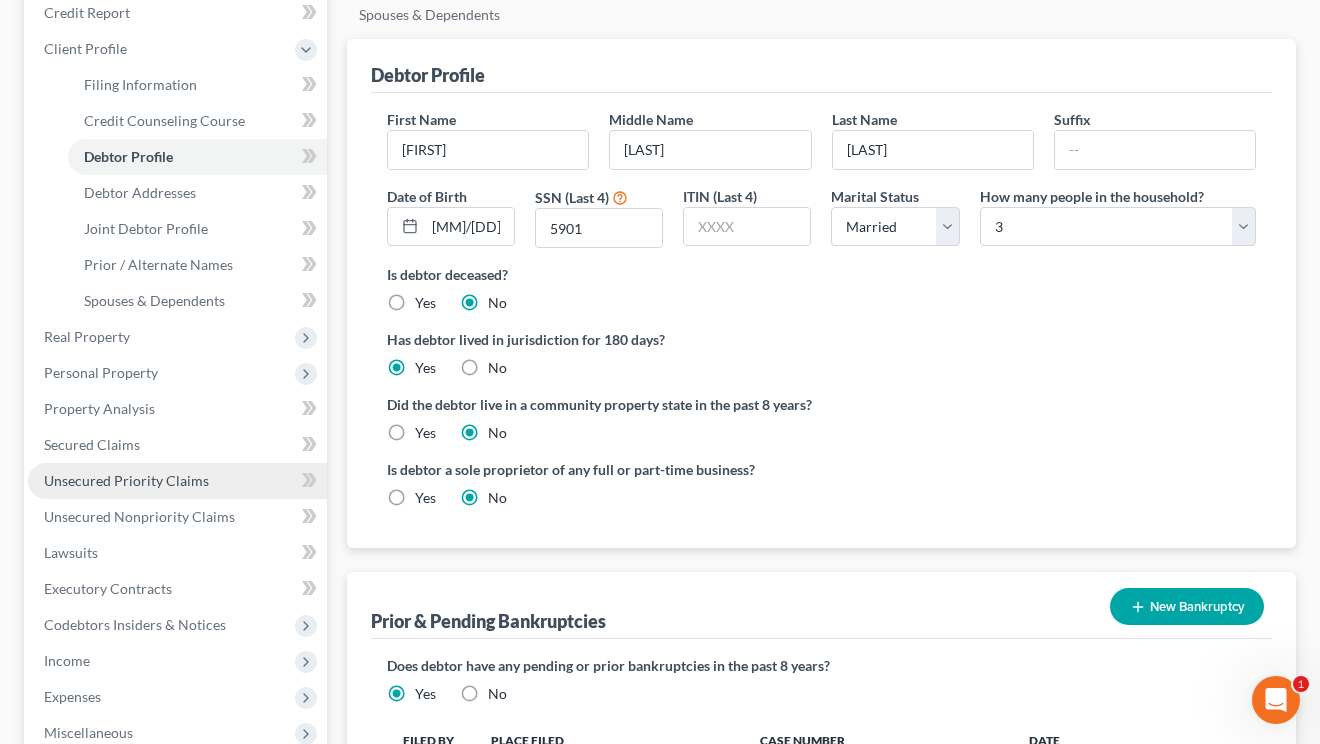 scroll, scrollTop: 286, scrollLeft: 0, axis: vertical 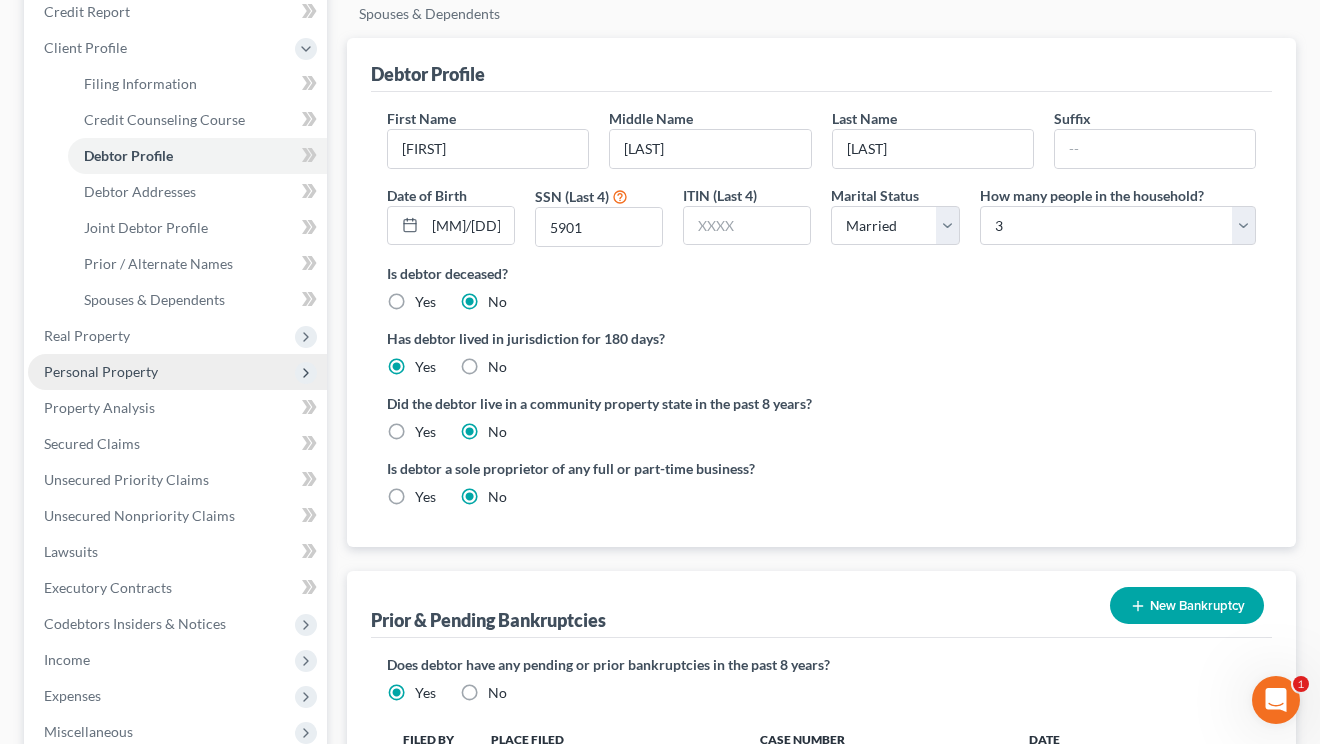 click on "Personal Property" at bounding box center [0, 0] 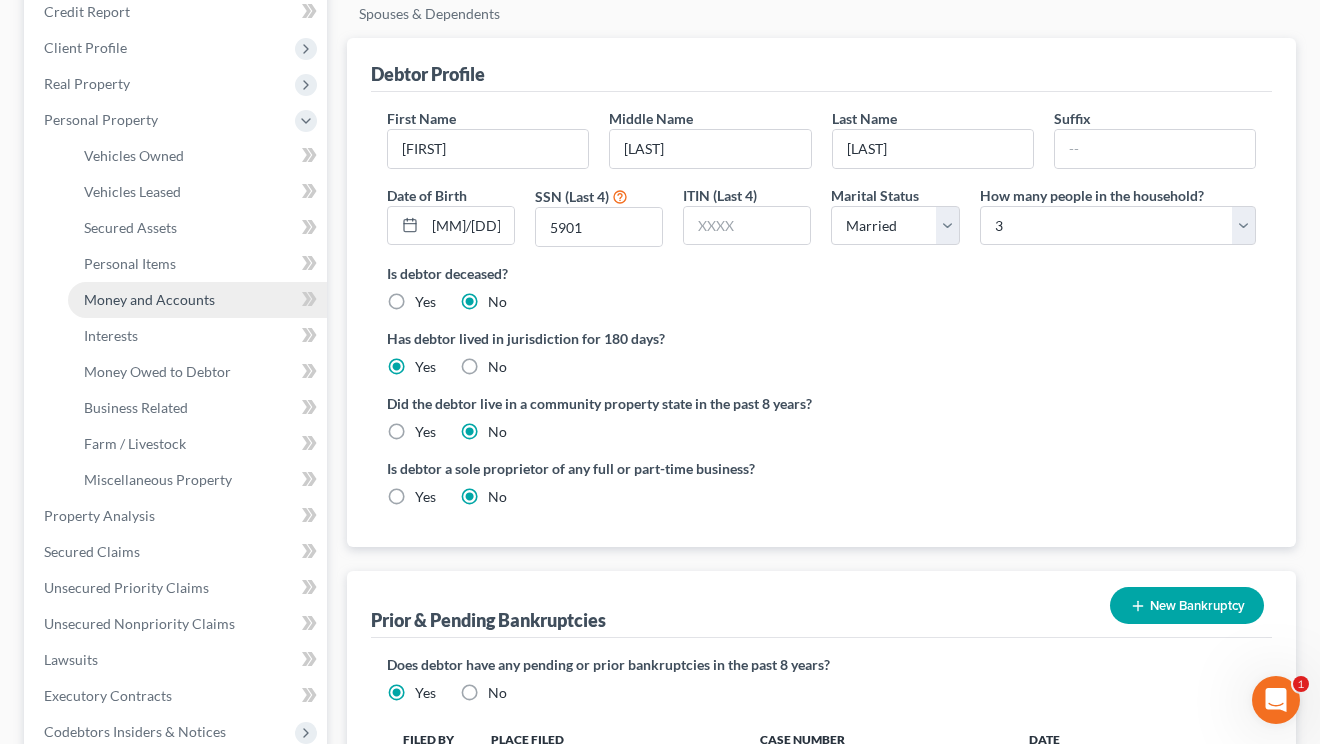 click on "Money and Accounts" at bounding box center [149, 299] 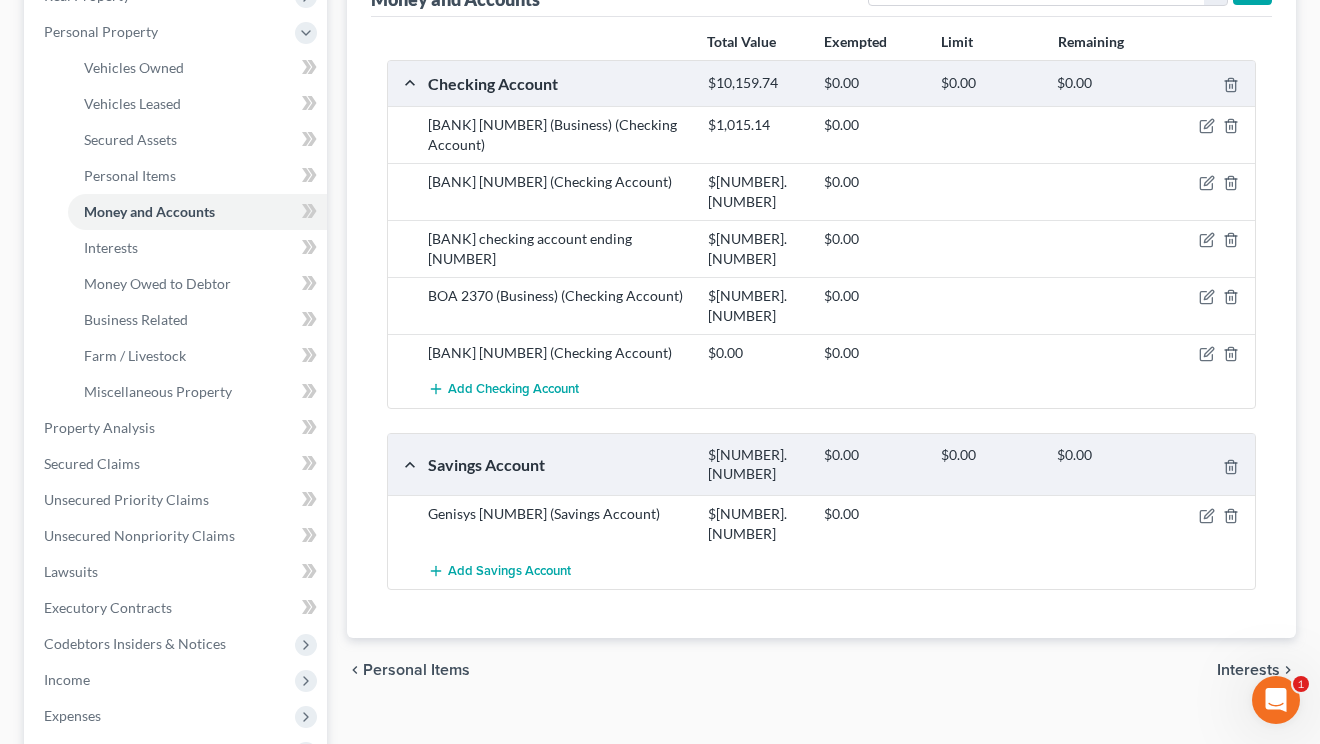 scroll, scrollTop: 369, scrollLeft: 0, axis: vertical 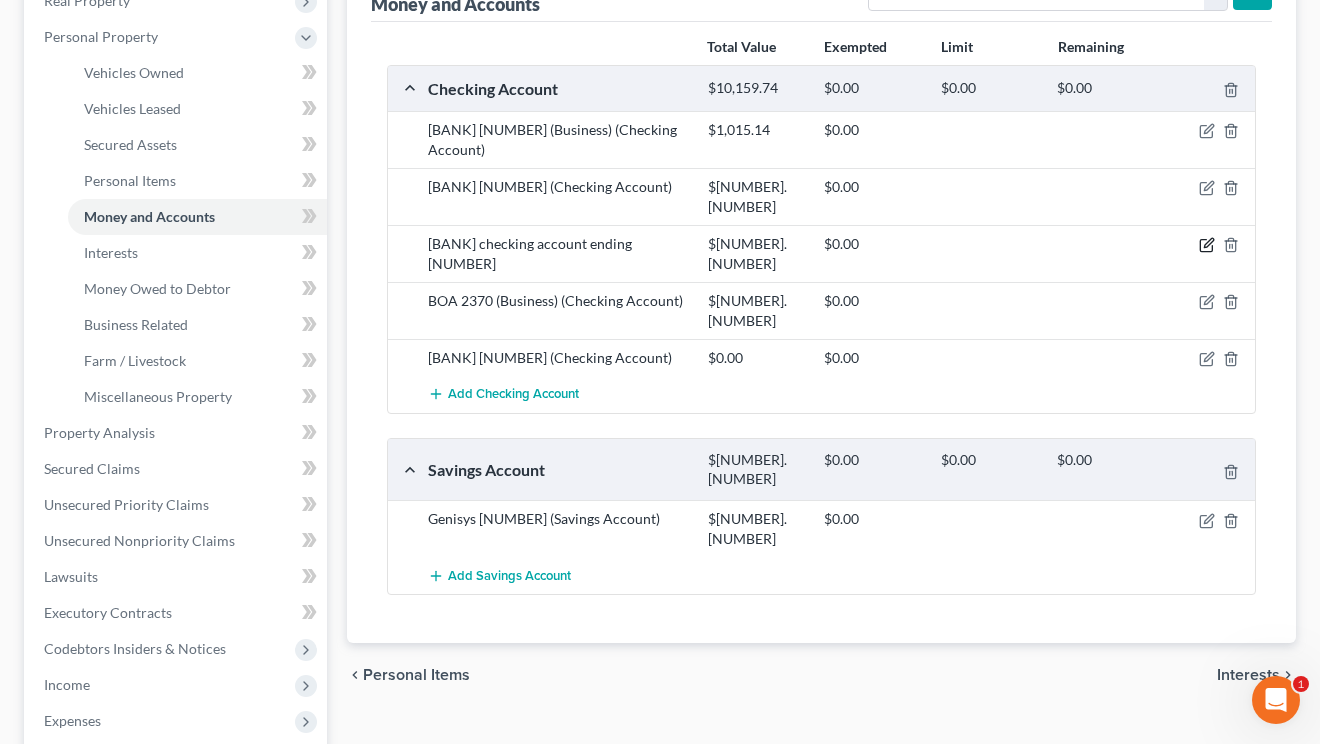 click at bounding box center [1207, 131] 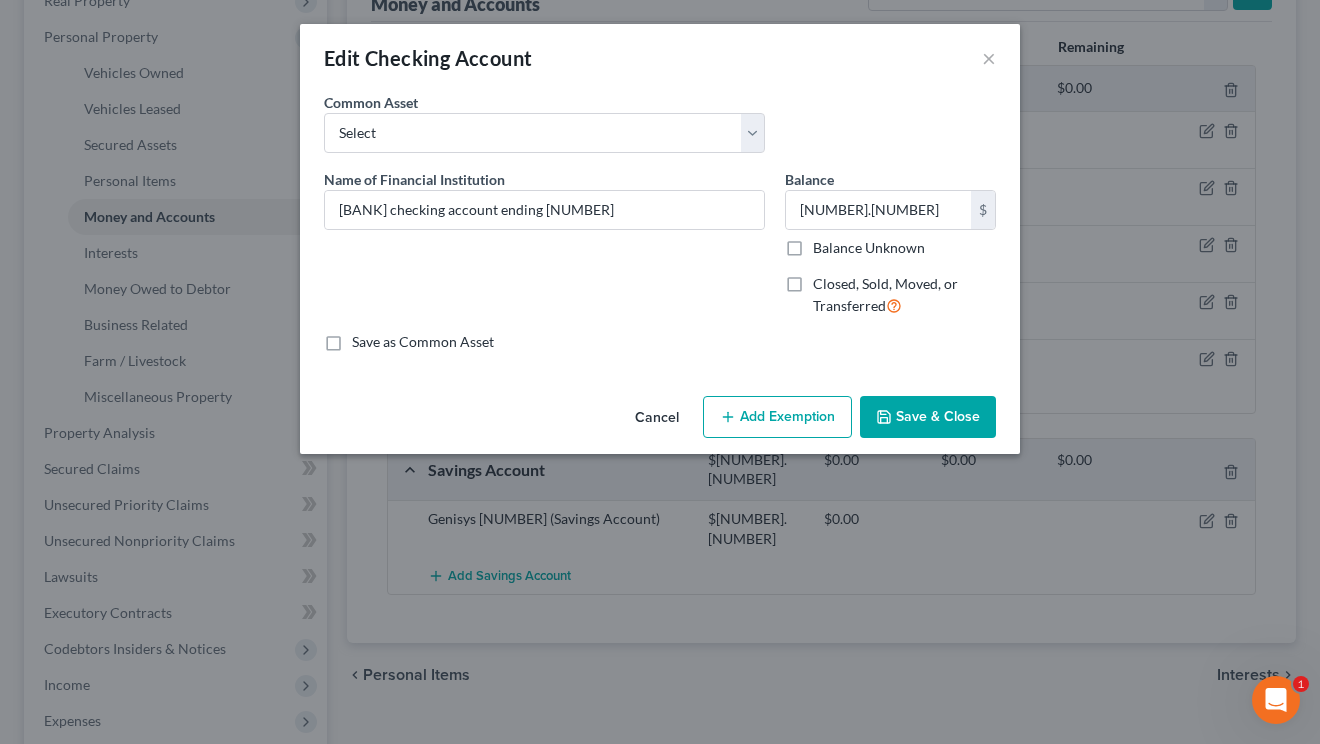 click on "Add Exemption" at bounding box center [777, 417] 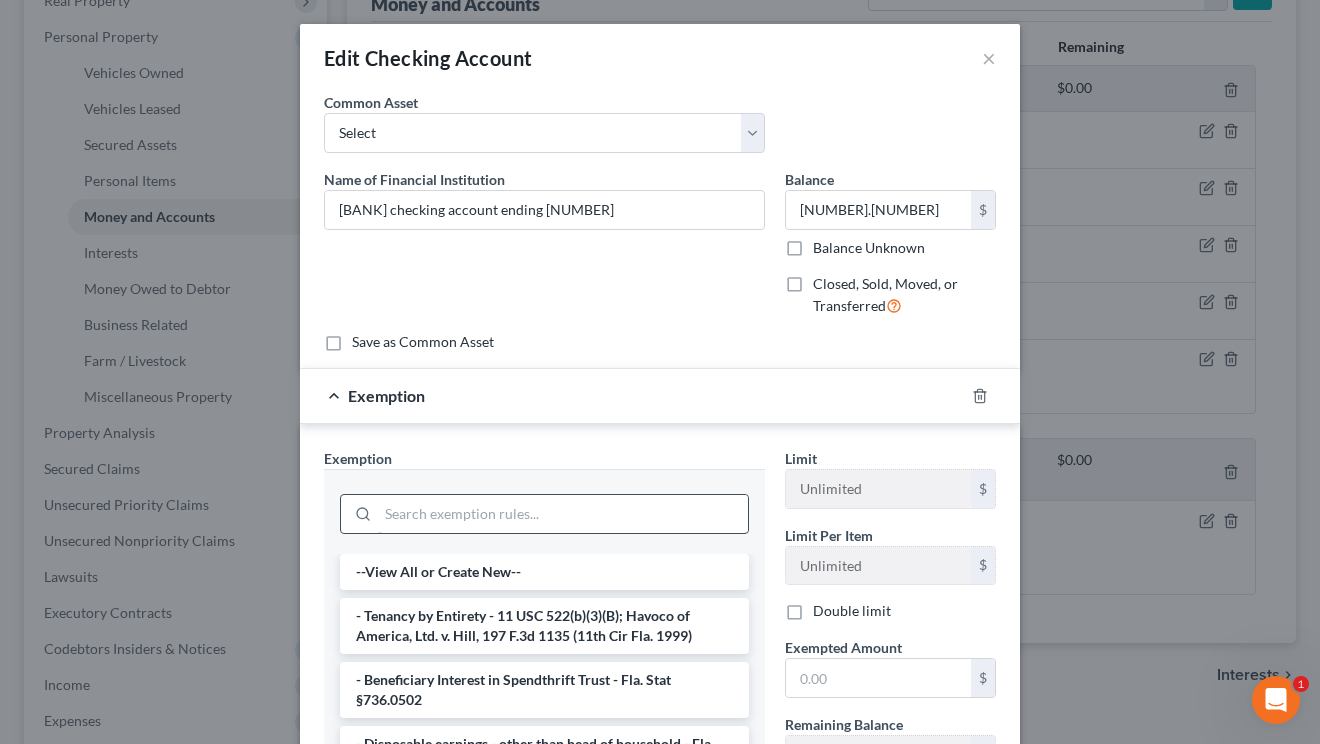 click at bounding box center [563, 514] 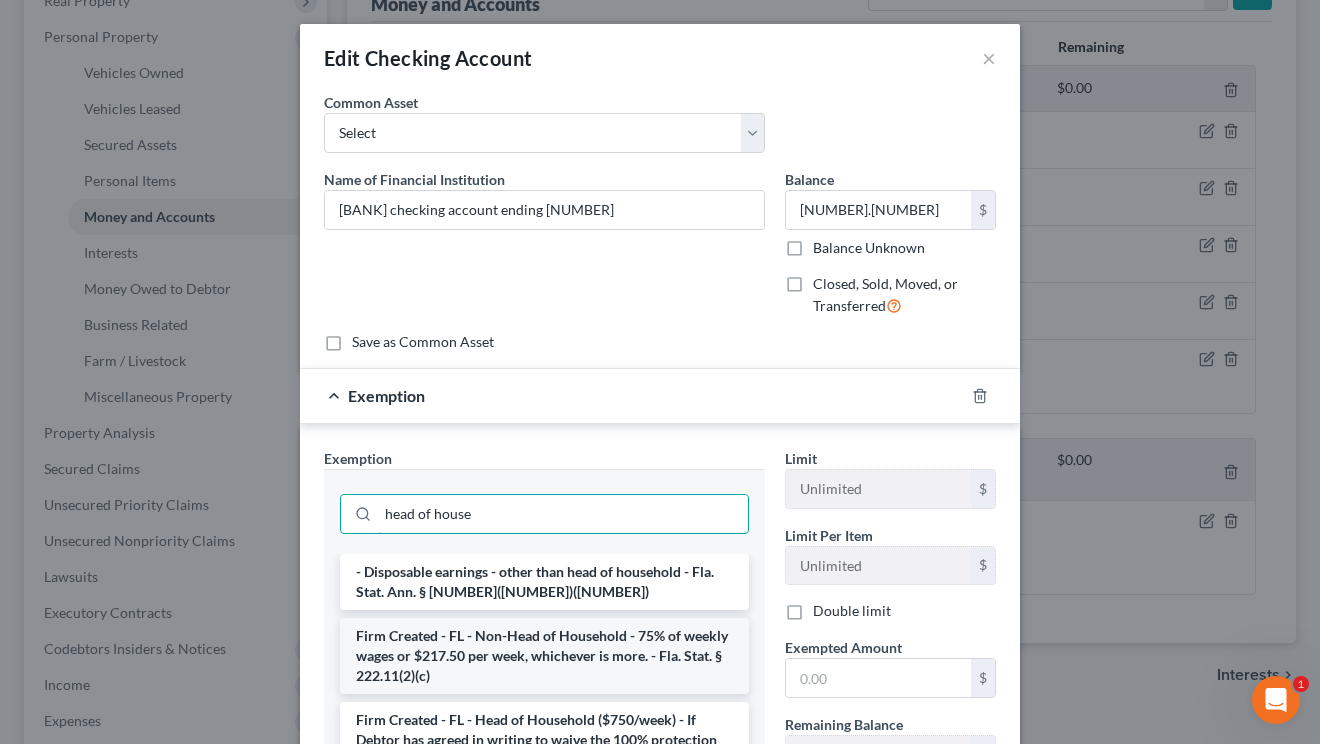 scroll, scrollTop: 4, scrollLeft: 0, axis: vertical 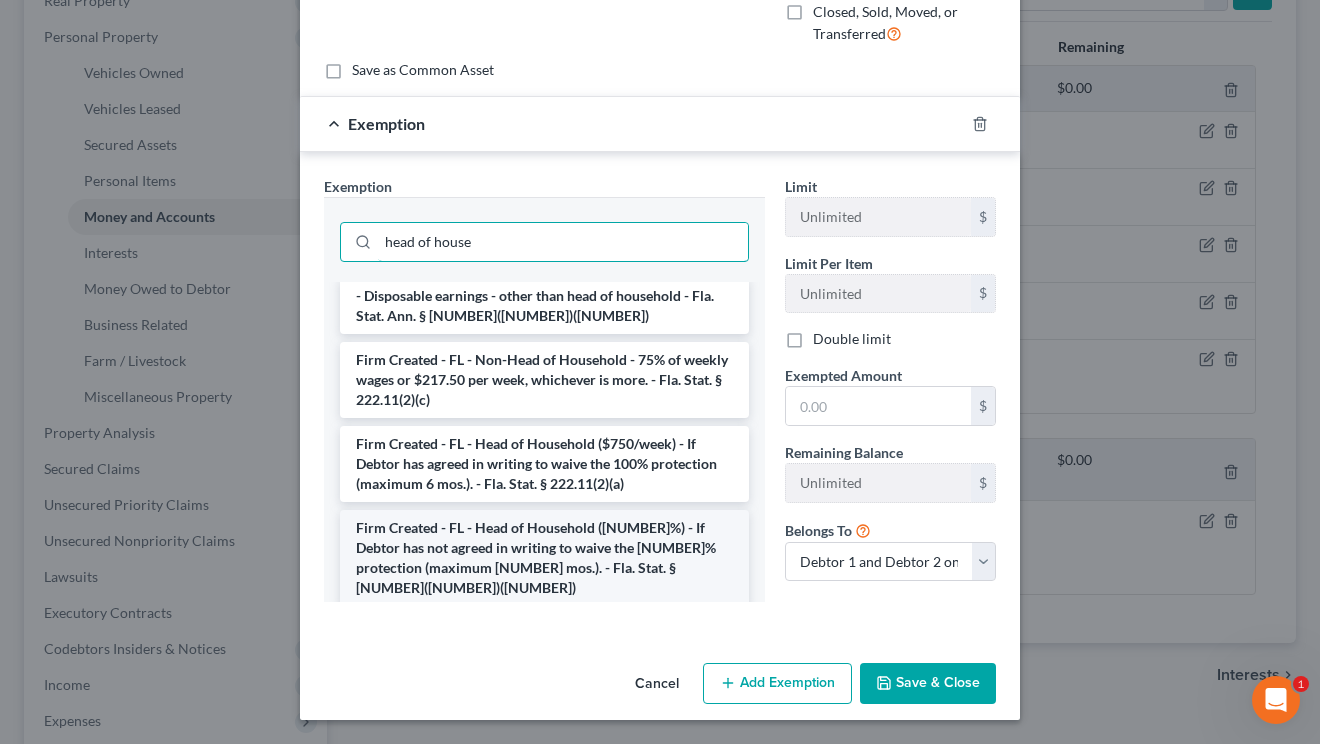 type on "head of house" 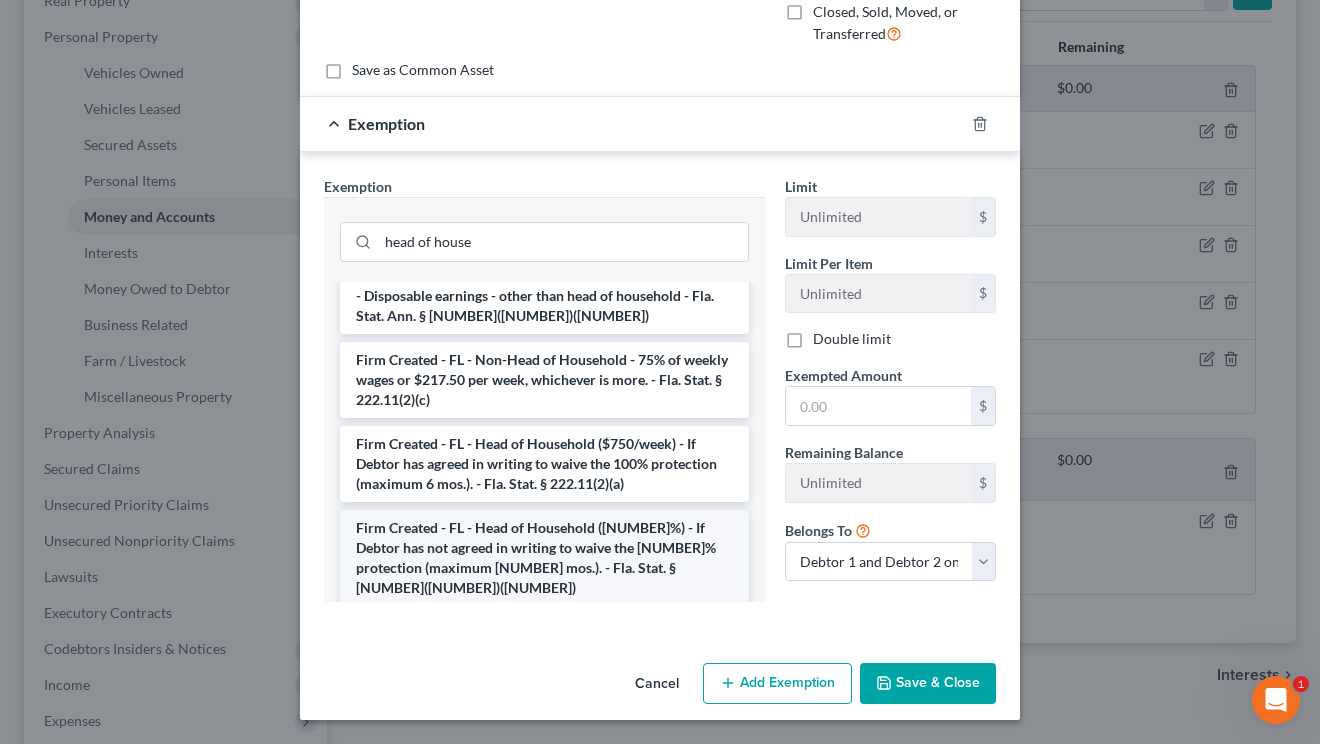 click on "Firm Created - FL - Head of Household ([NUMBER]%) - If Debtor has not agreed in writing to waive the [NUMBER]% protection (maximum [NUMBER] mos.). - Fla. Stat. § [NUMBER]([NUMBER])([NUMBER])" at bounding box center [544, 558] 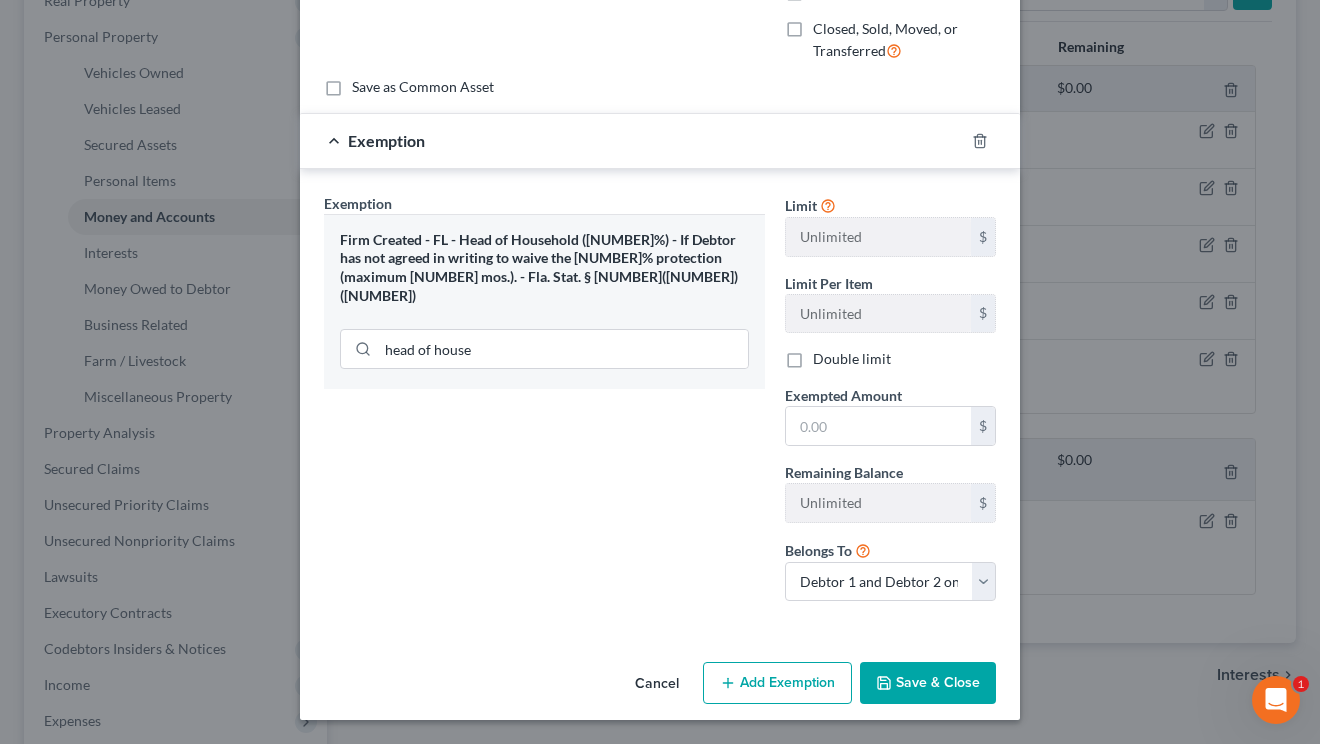 click on "Exempted Amount" at bounding box center [843, 395] 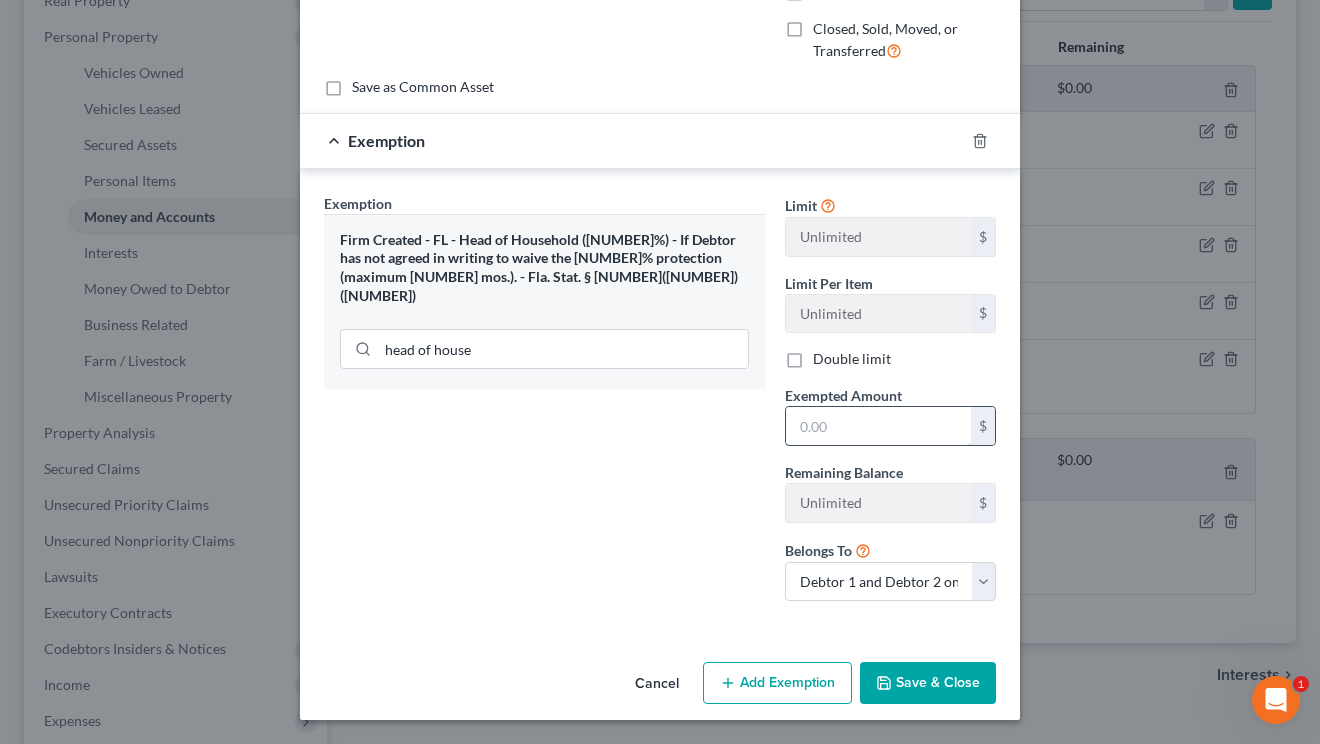 click at bounding box center [878, 426] 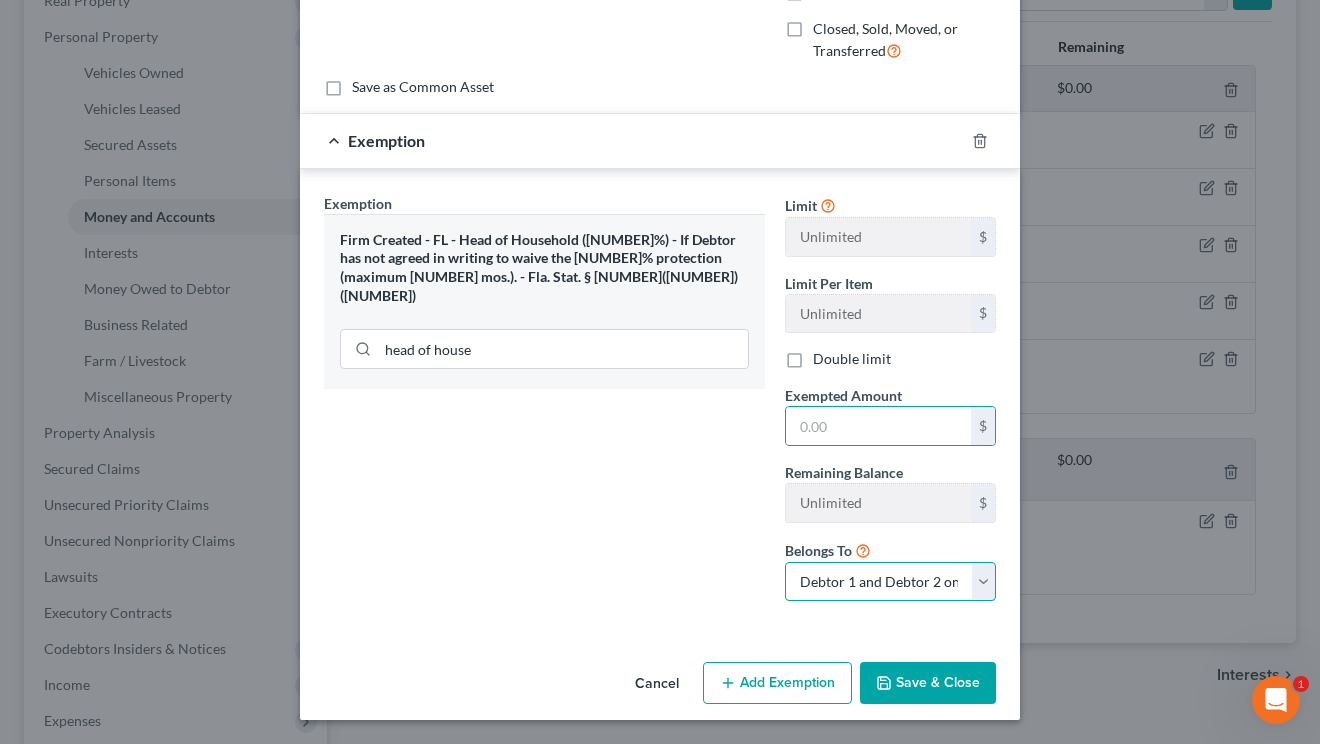 click on "Debtor [NUMBER] only Debtor [NUMBER] only Debtor [NUMBER] and Debtor [NUMBER] only" at bounding box center (890, 582) 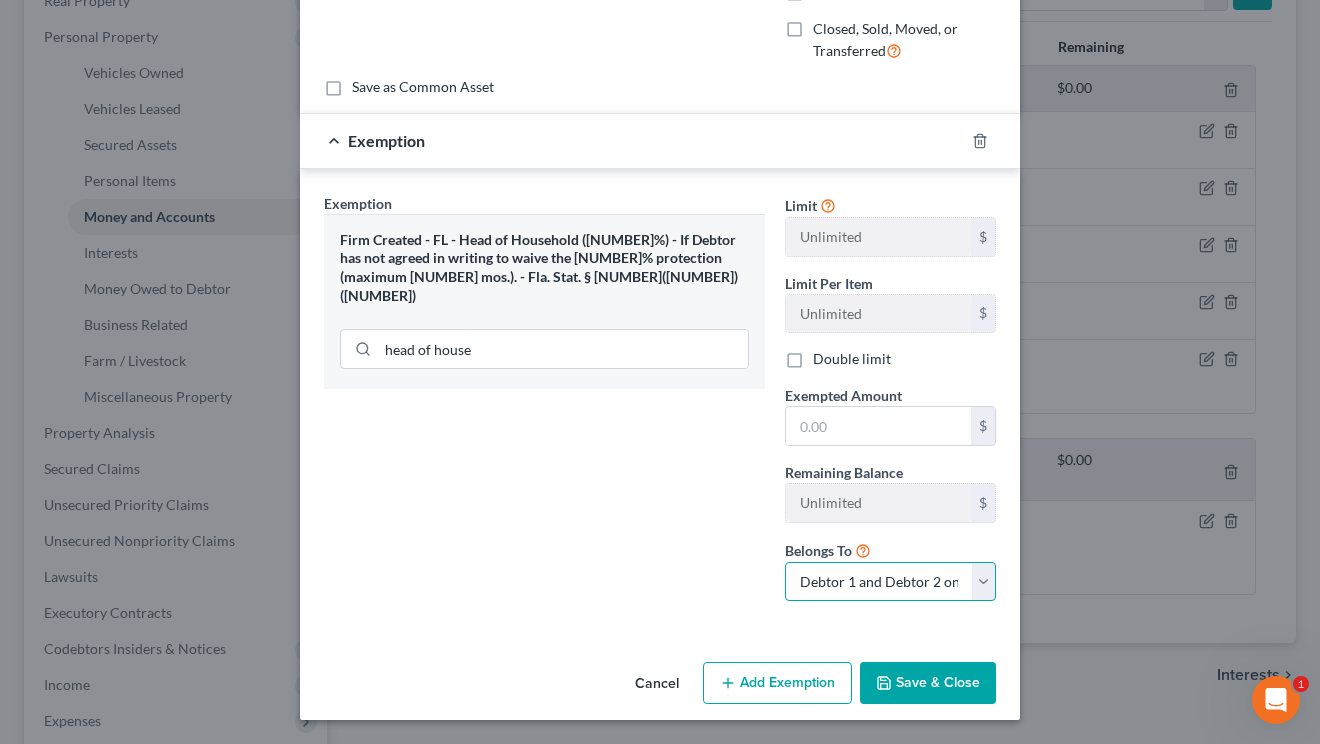 select on "0" 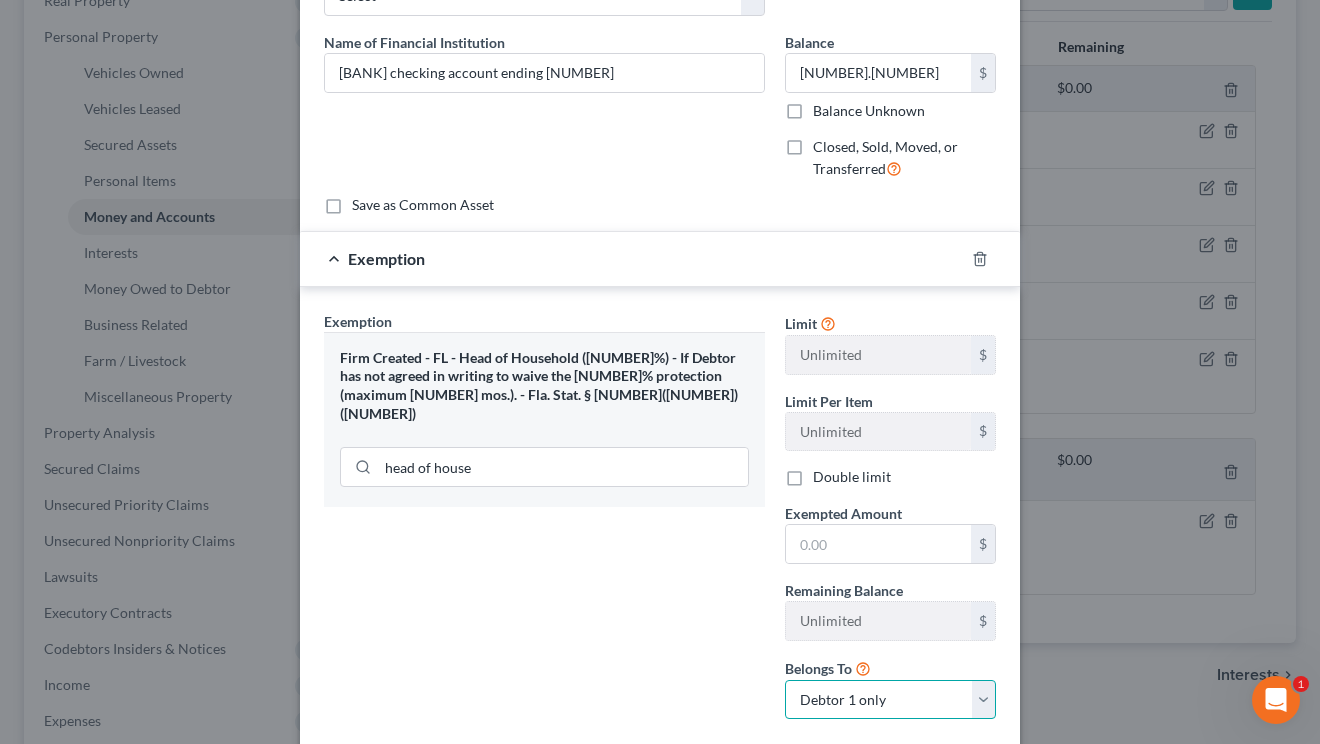 scroll, scrollTop: 92, scrollLeft: 0, axis: vertical 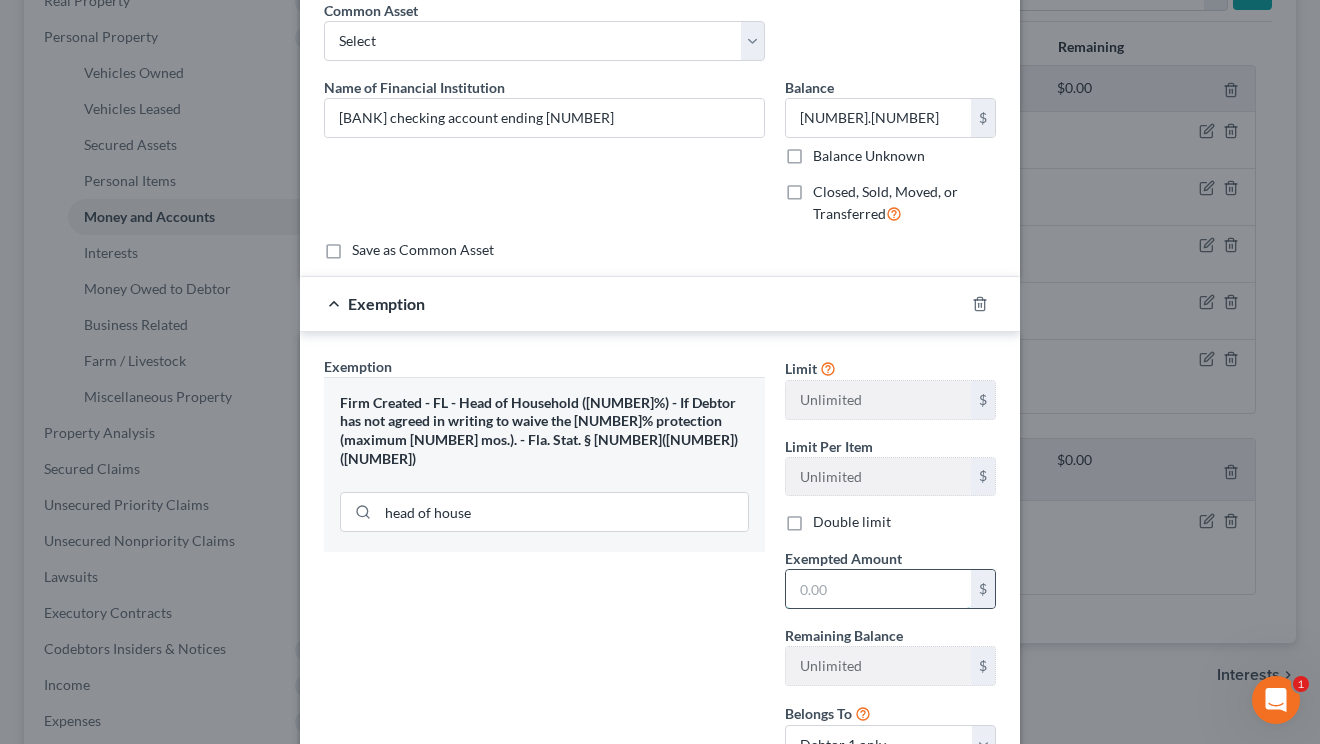 click at bounding box center [878, 589] 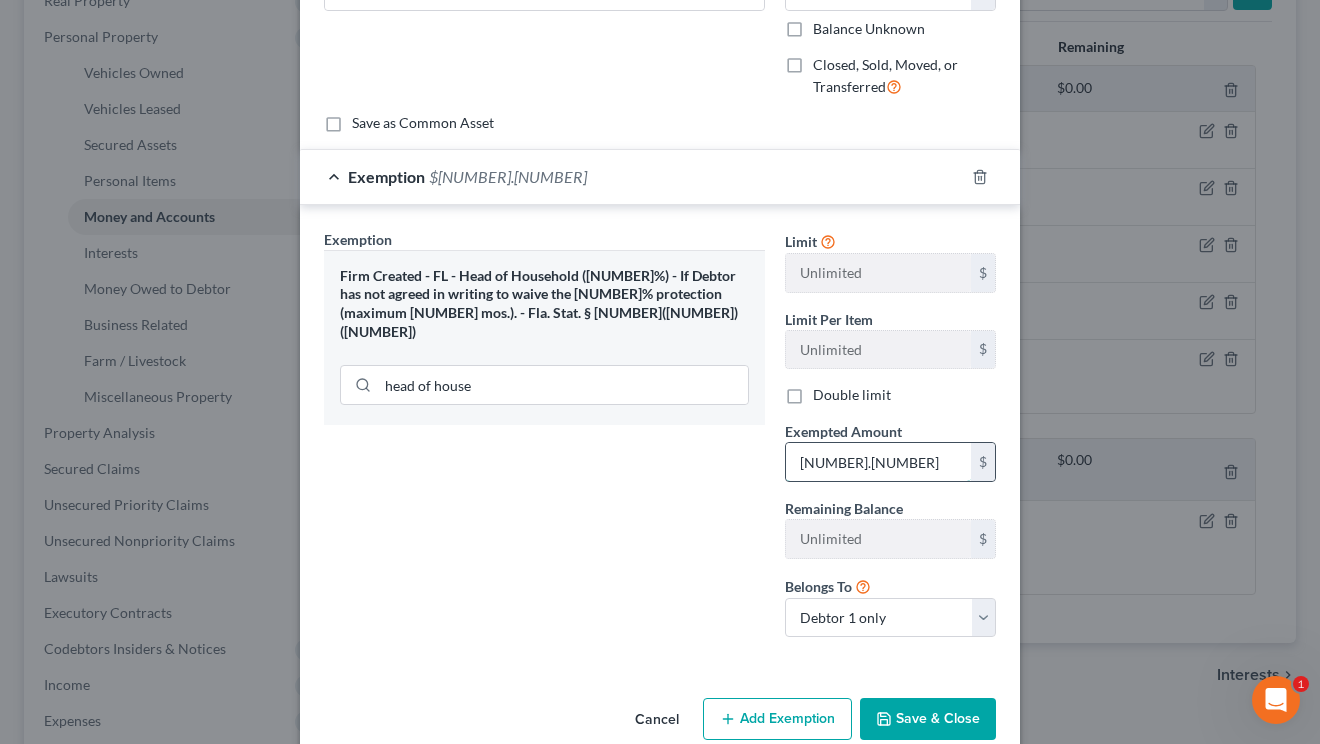 scroll, scrollTop: 255, scrollLeft: 0, axis: vertical 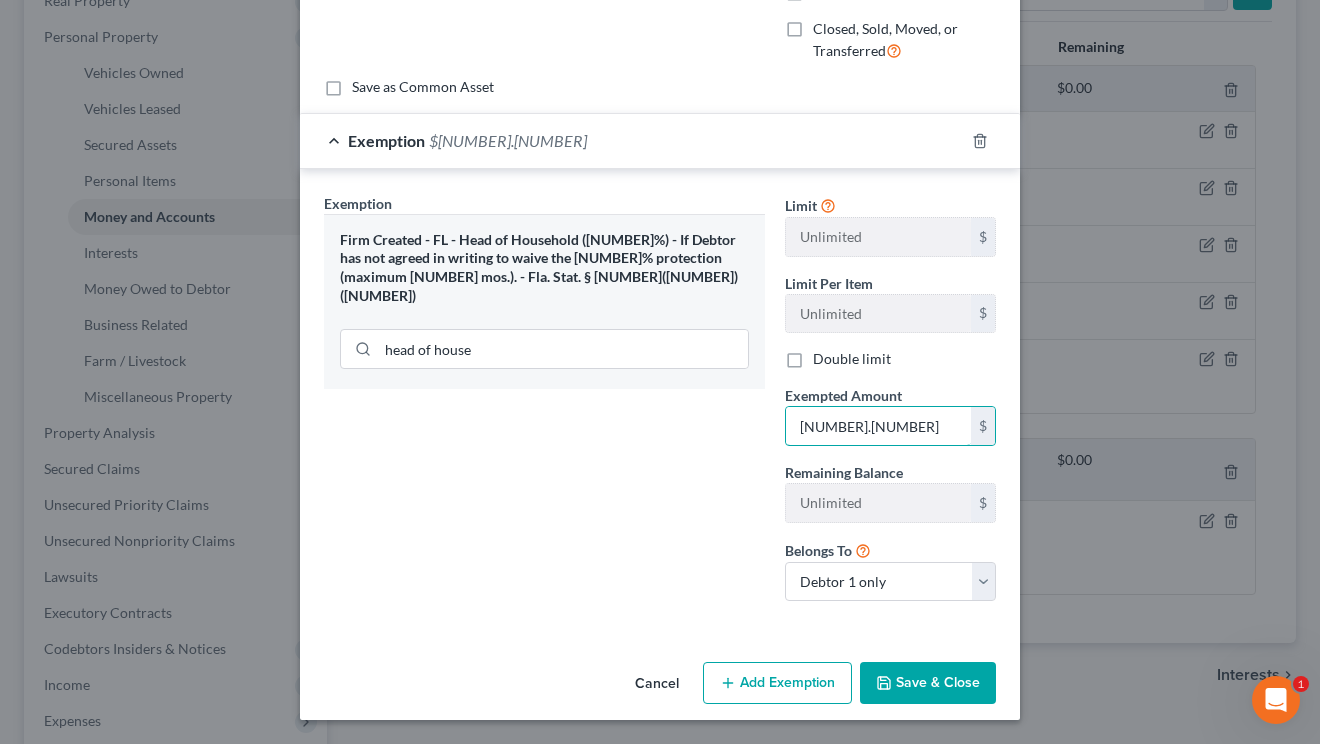type on "[NUMBER].[NUMBER]" 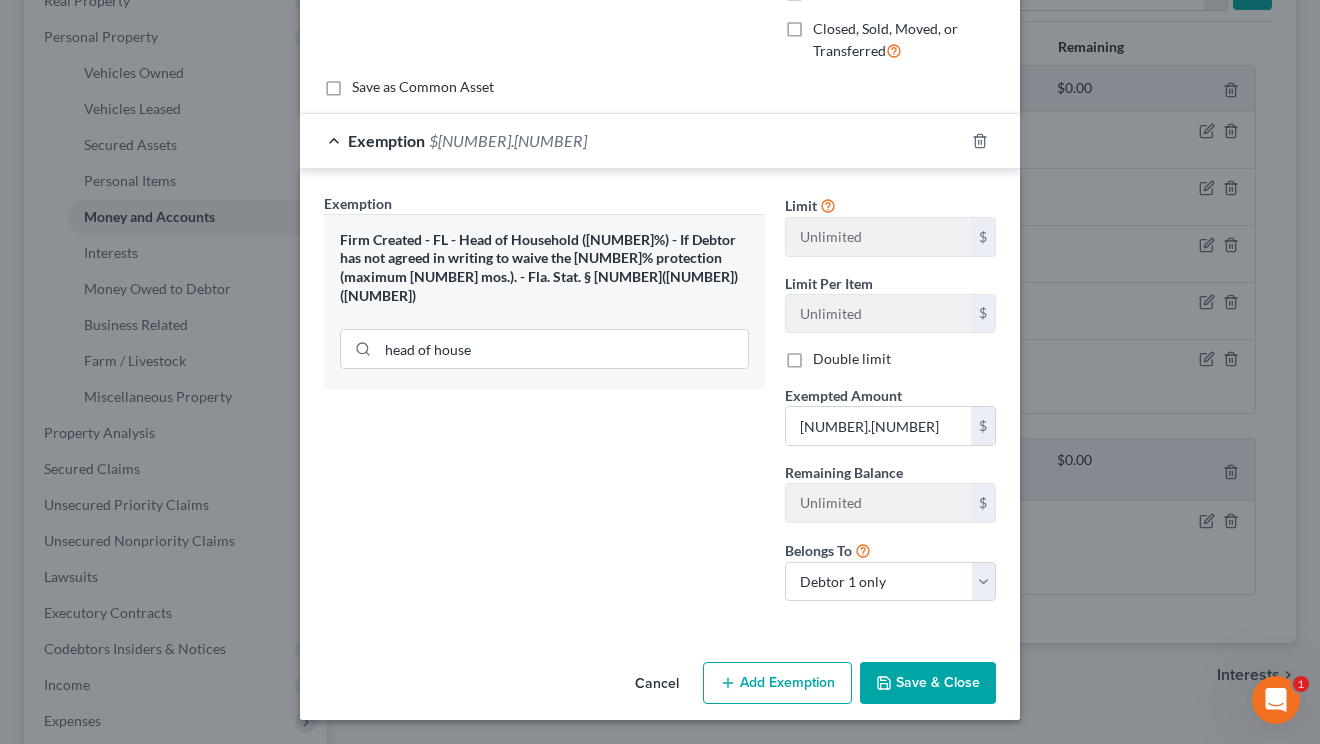 click on "Save & Close" at bounding box center (928, 683) 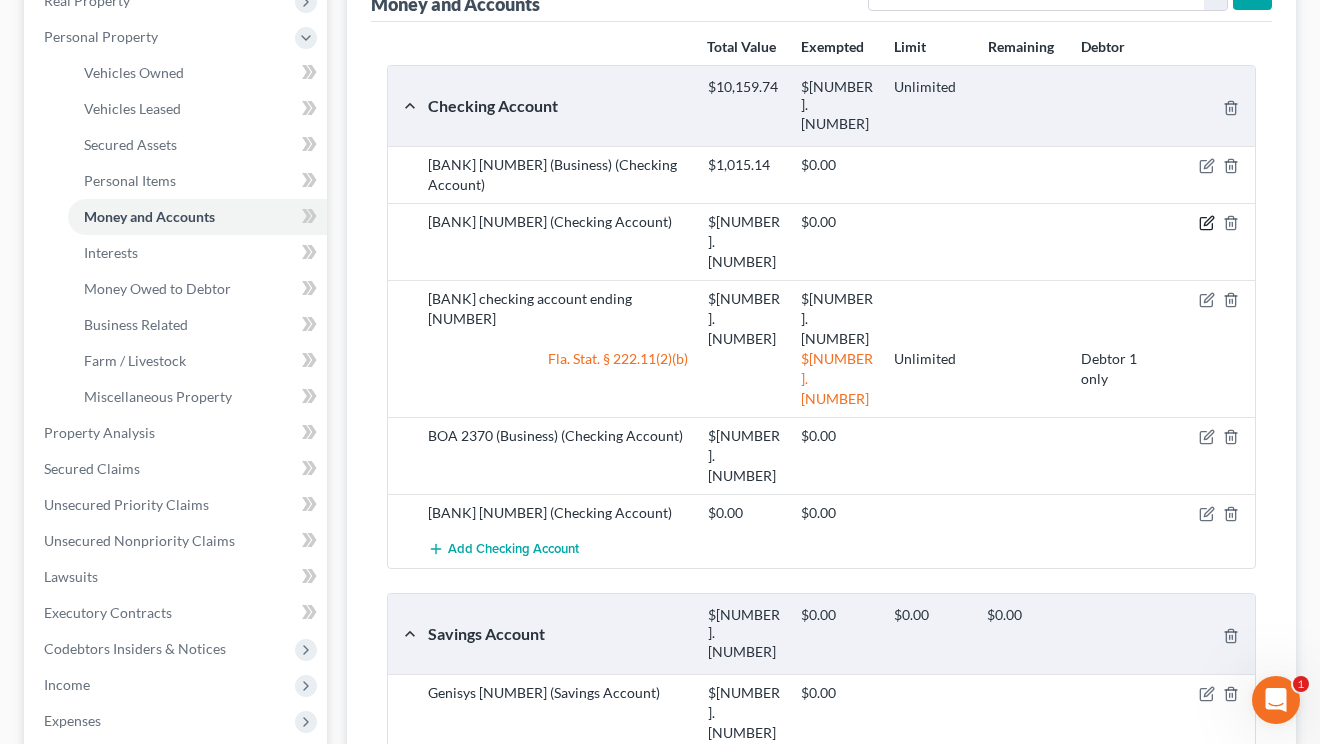 click at bounding box center [1207, 166] 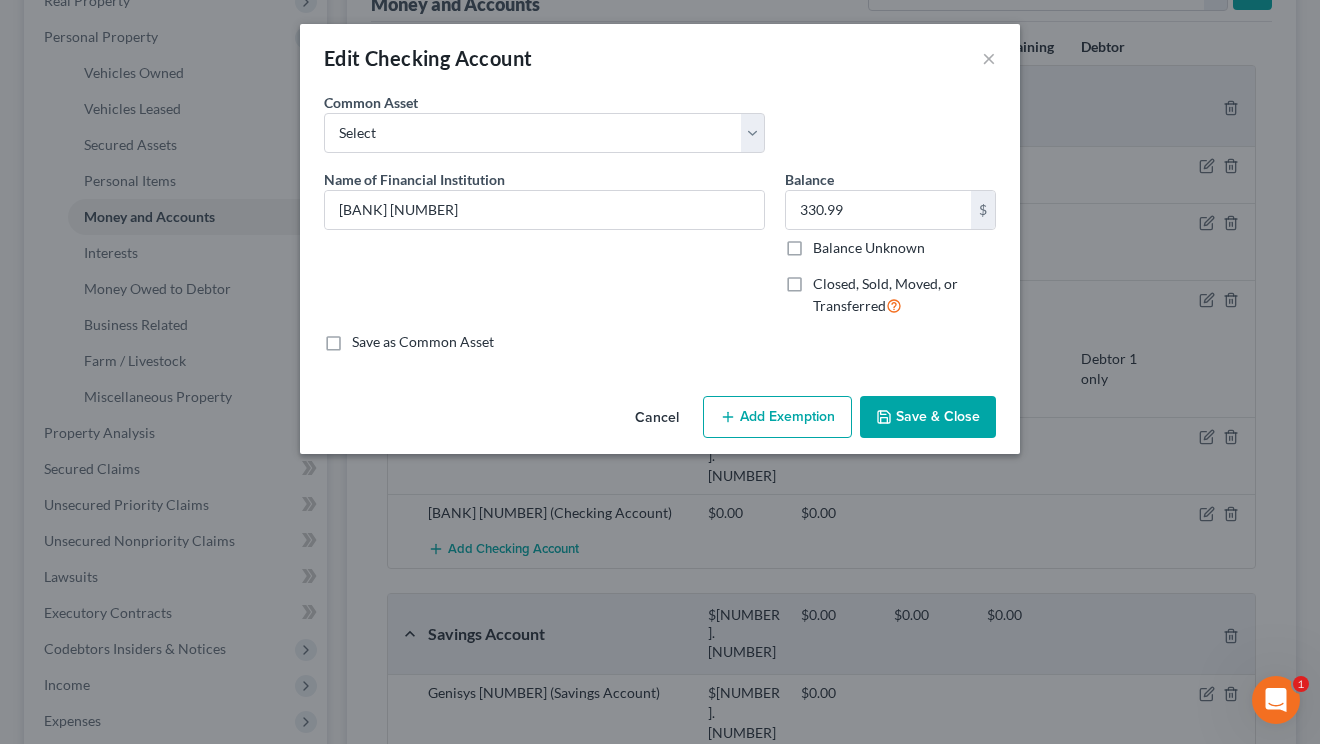 click on "Add Exemption" at bounding box center [777, 417] 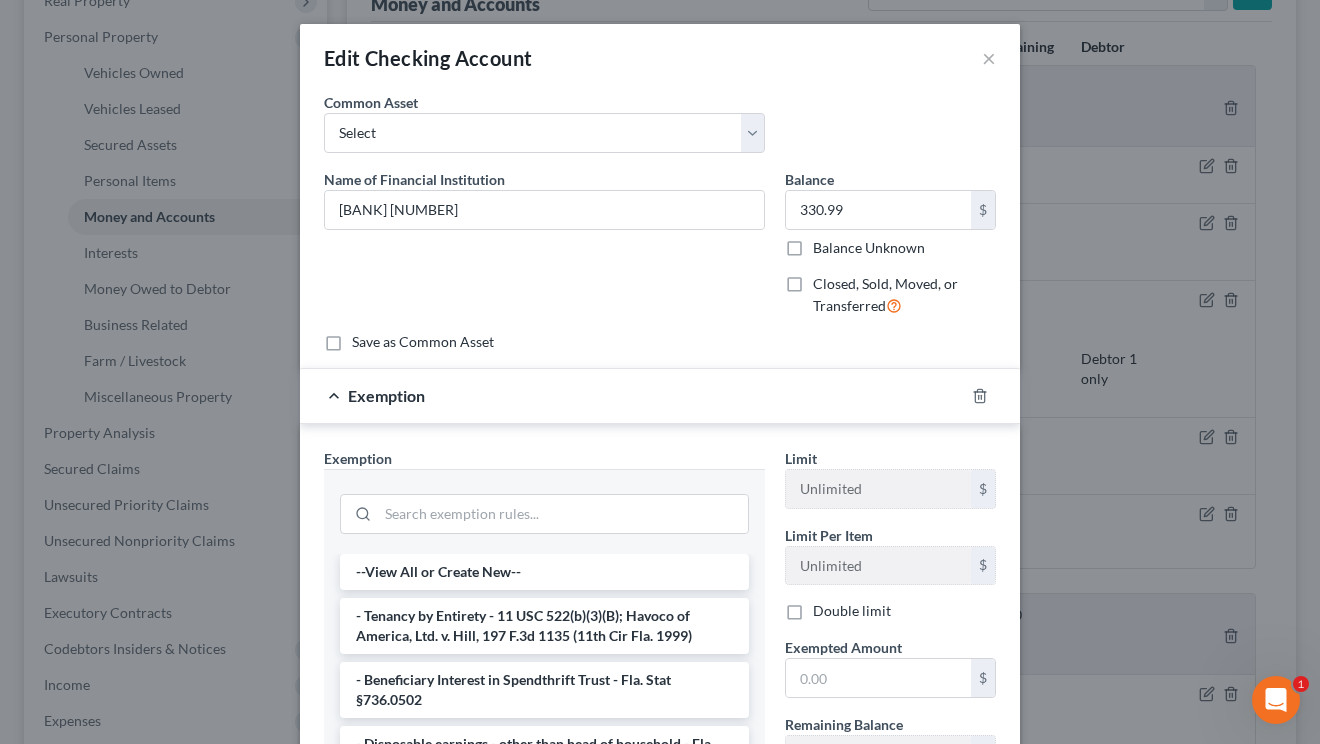 scroll, scrollTop: 272, scrollLeft: 0, axis: vertical 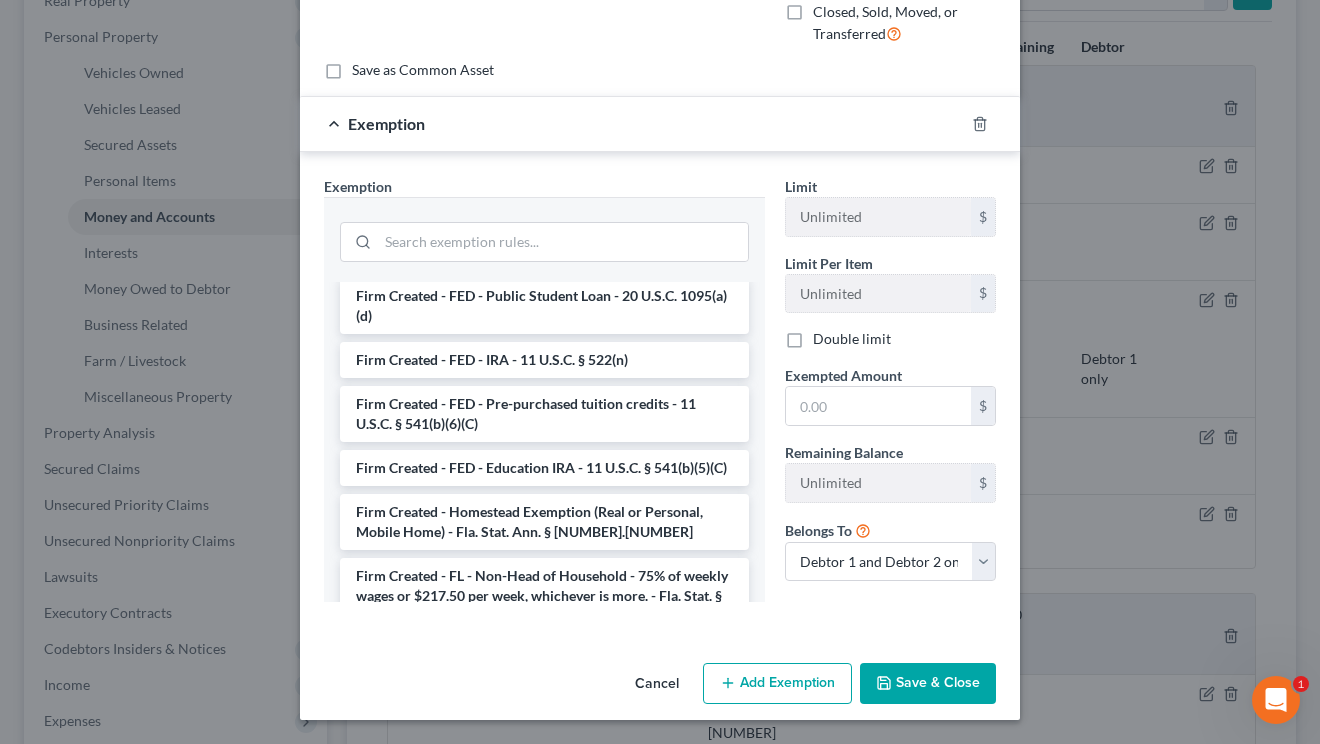 click on "Firm Created - FL - Non-Head of Household - 75% of weekly wages or $217.50 per week, whichever is more. - Fla. Stat. §  222.11(2)(c)" at bounding box center [544, 596] 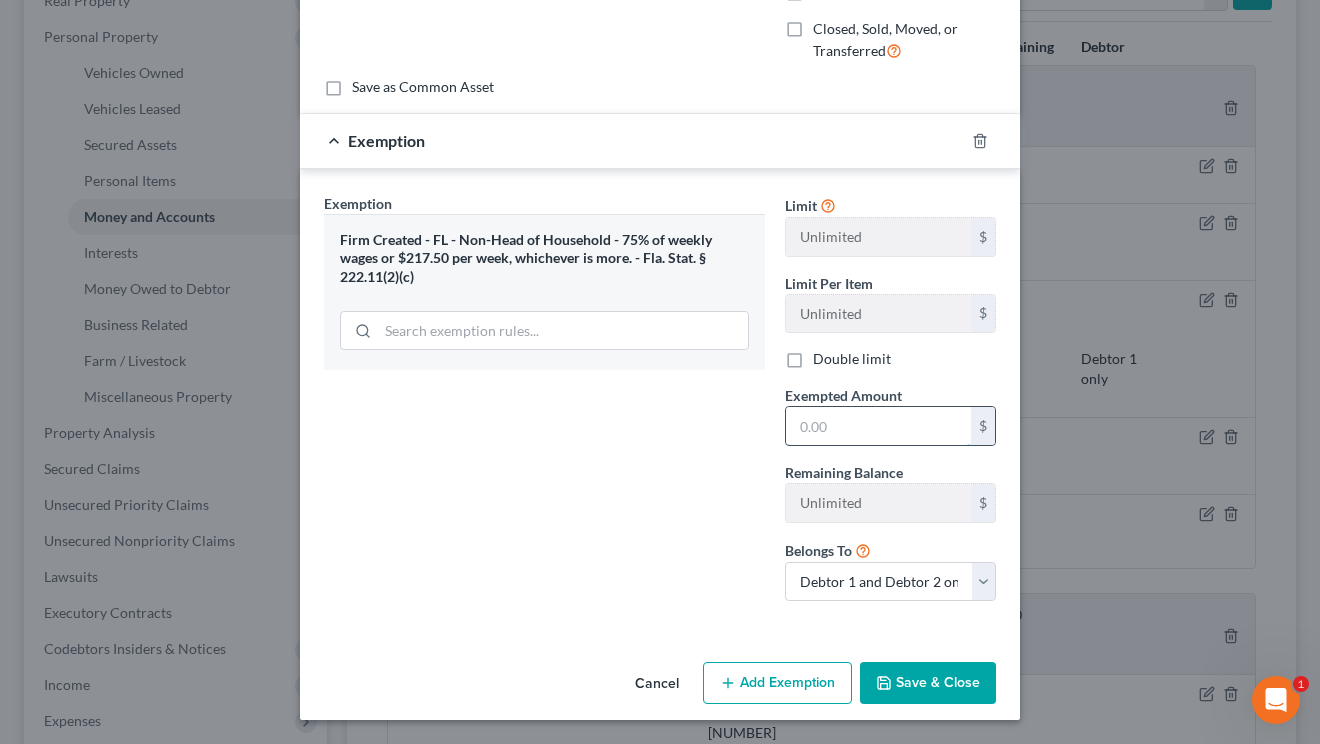 click at bounding box center (878, 426) 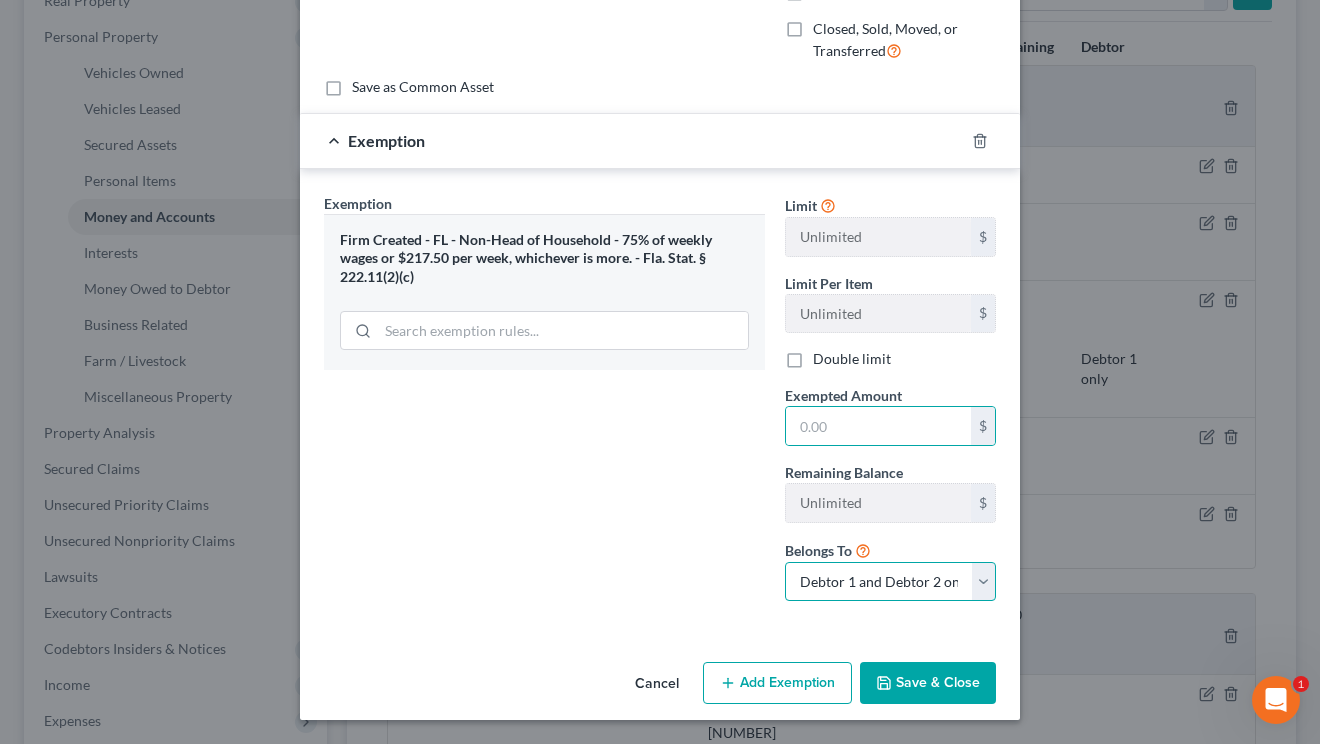 click on "Debtor [NUMBER] only Debtor [NUMBER] only Debtor [NUMBER] and Debtor [NUMBER] only" at bounding box center (890, 582) 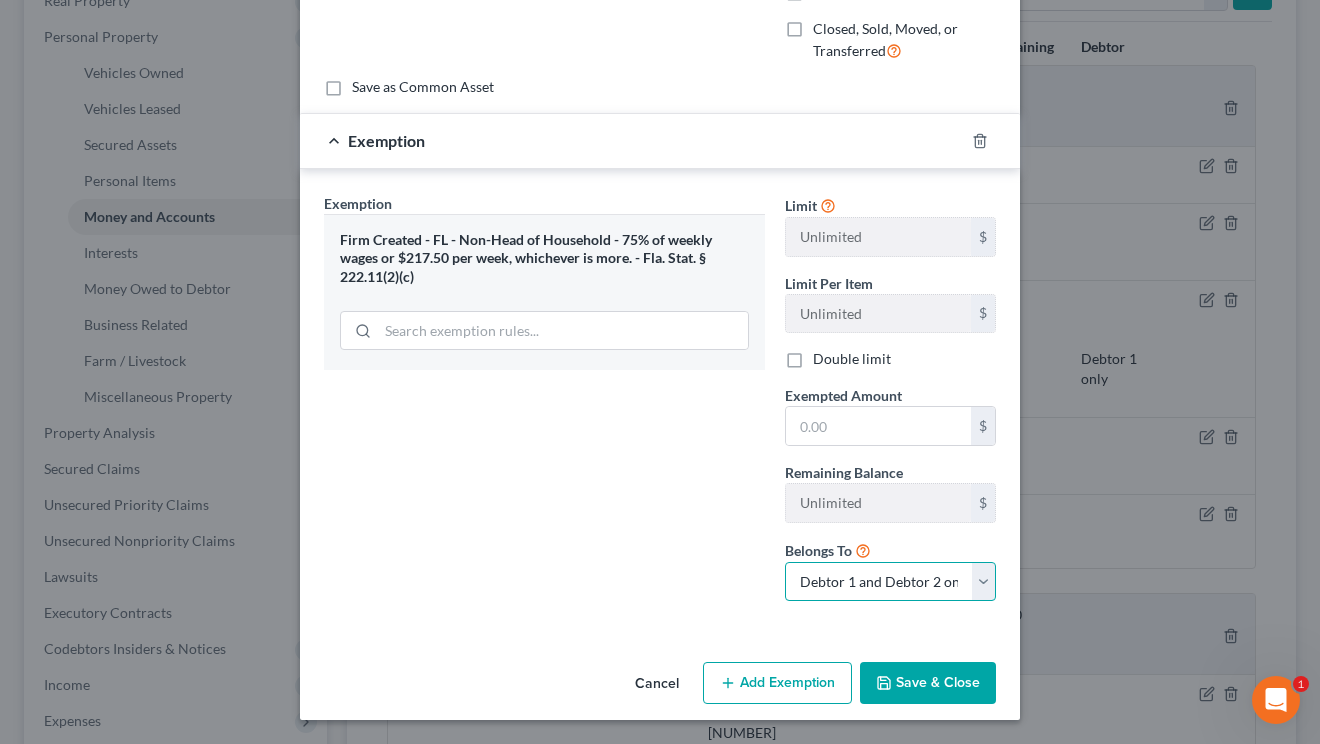 select on "1" 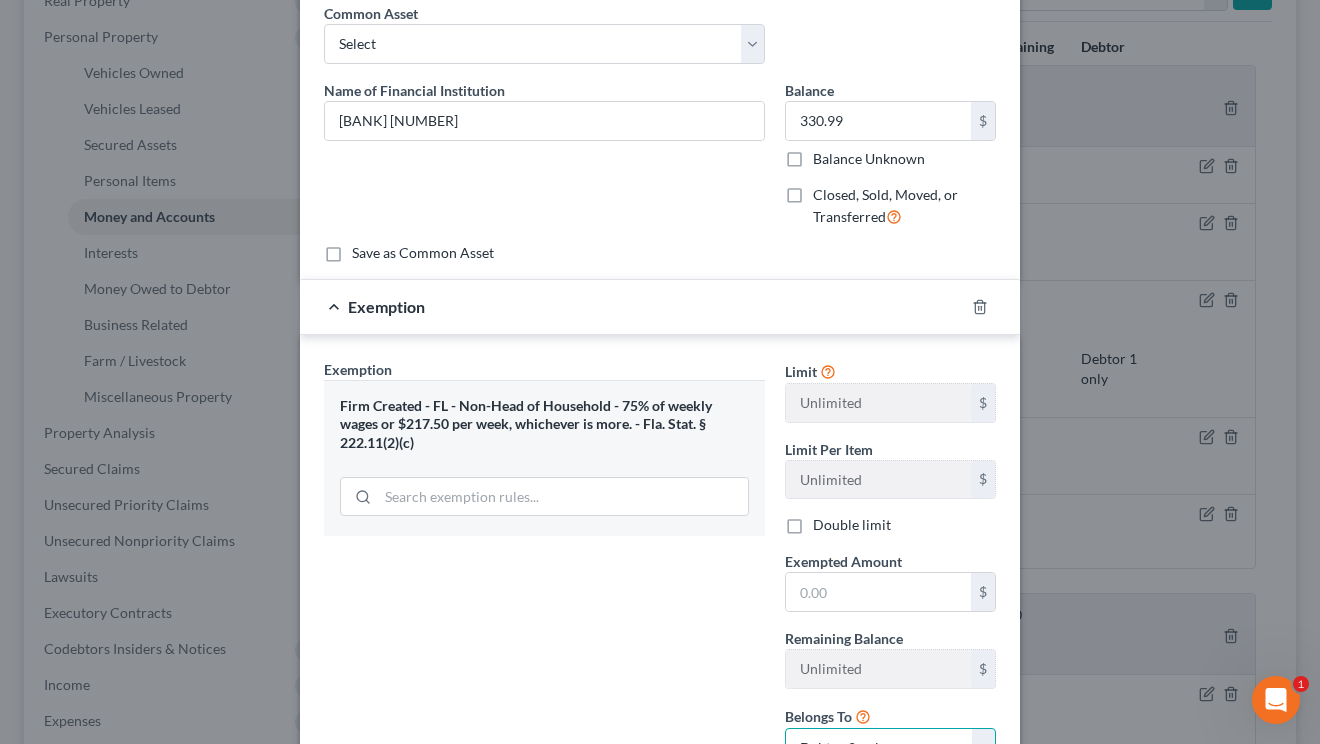 scroll, scrollTop: 80, scrollLeft: 0, axis: vertical 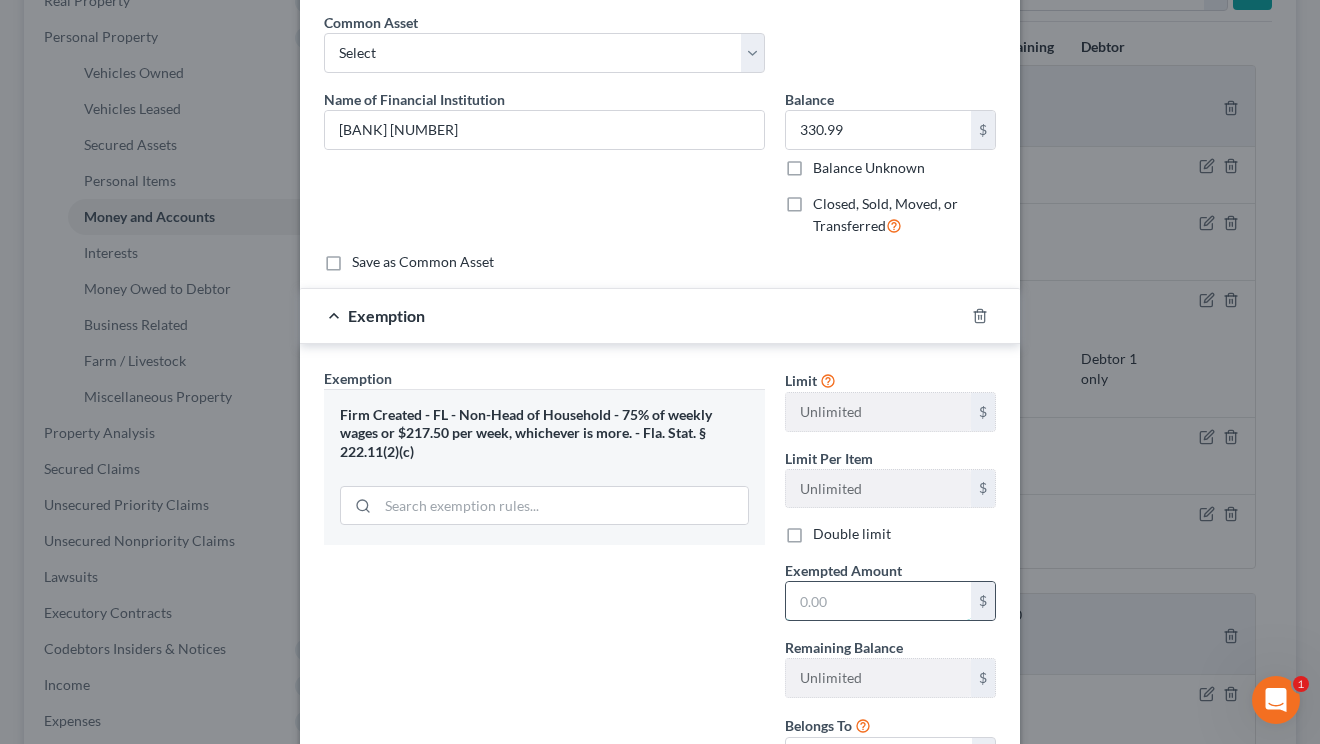 click at bounding box center [878, 601] 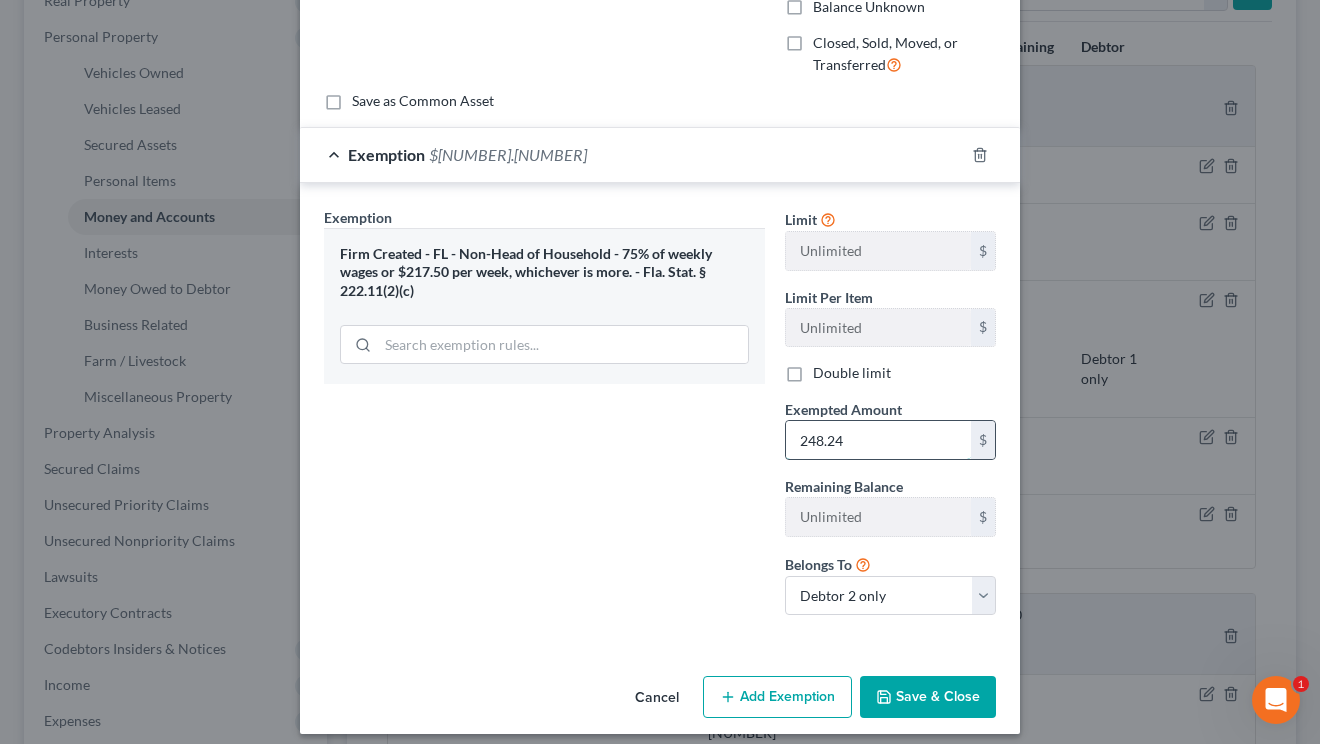 scroll, scrollTop: 255, scrollLeft: 0, axis: vertical 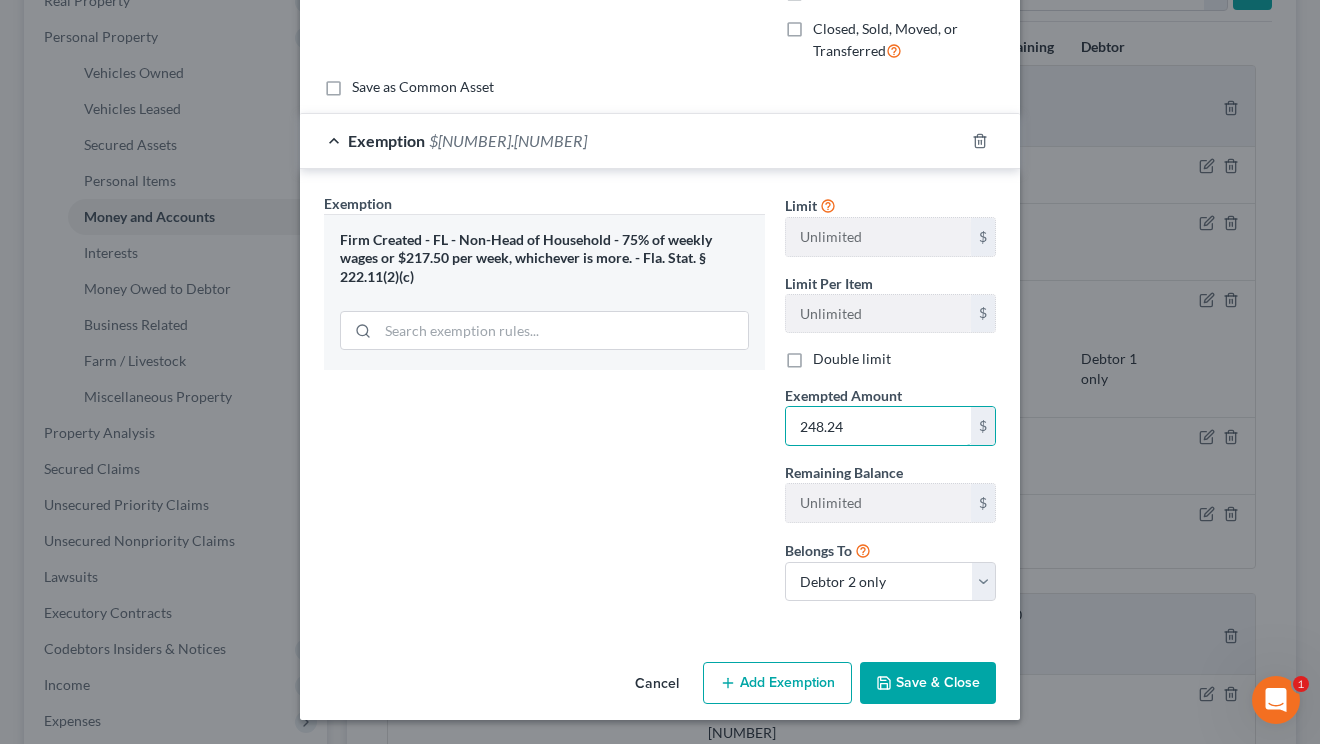 type on "248.24" 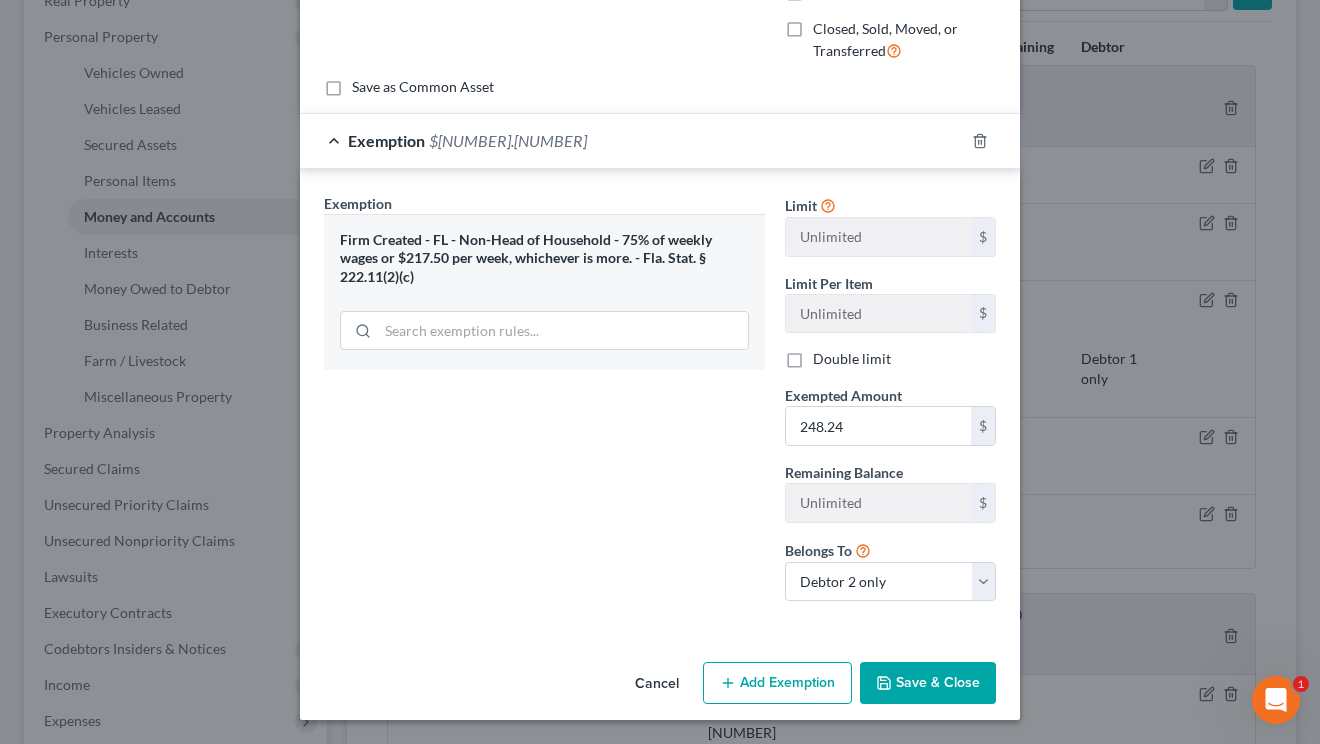 click on "Save & Close" at bounding box center (928, 683) 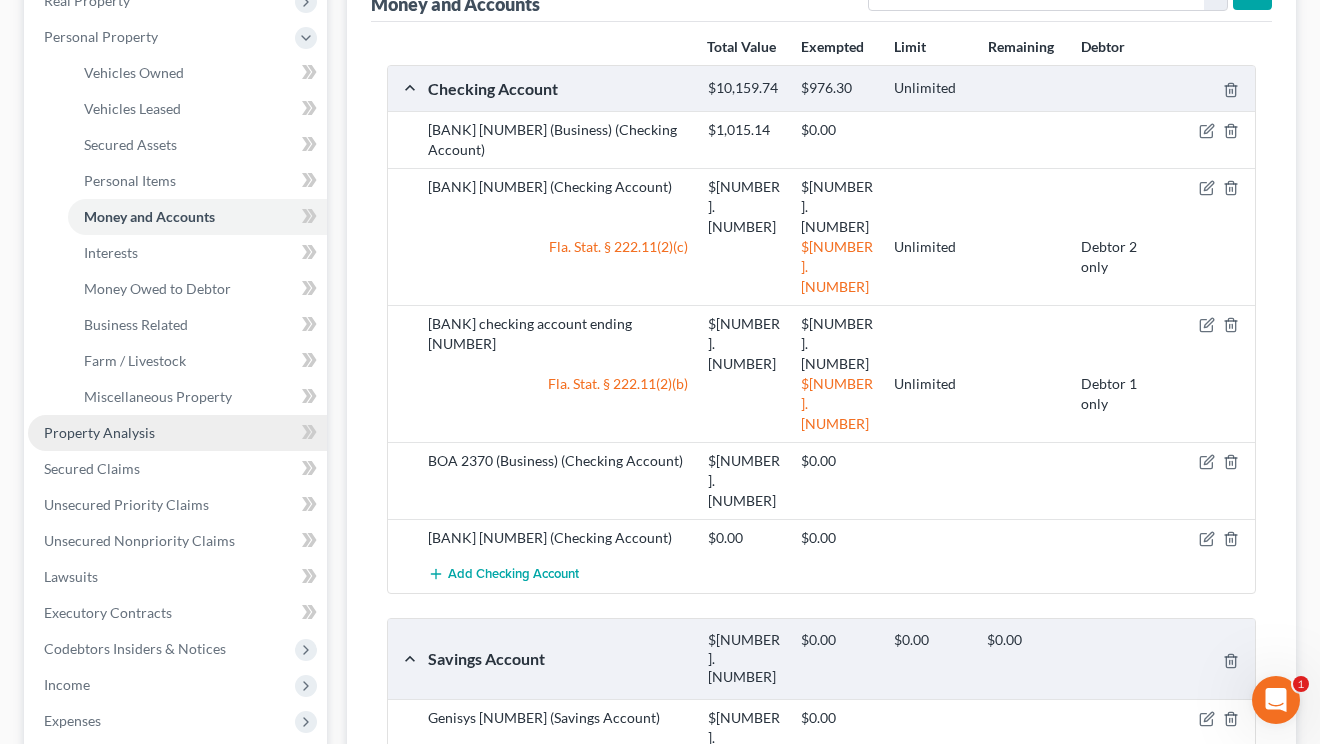 click on "Property Analysis" at bounding box center (177, 433) 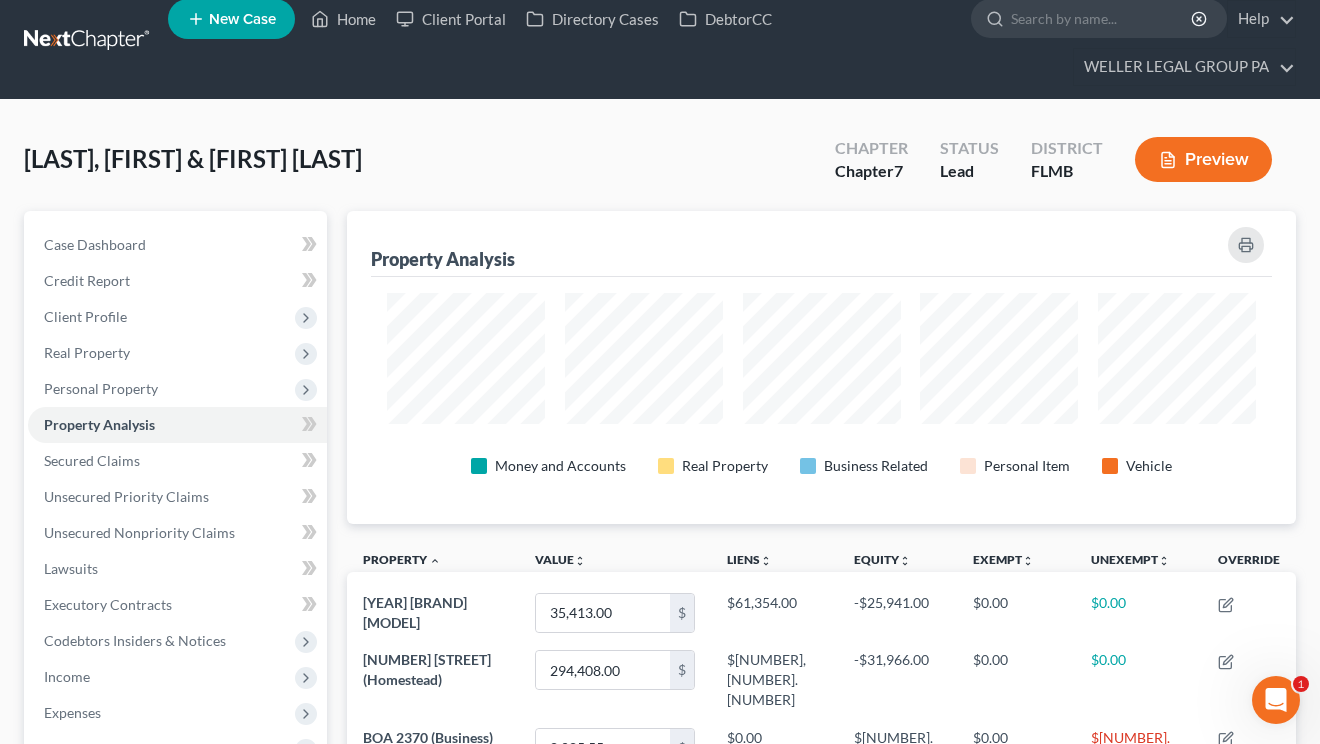 scroll, scrollTop: 0, scrollLeft: 0, axis: both 